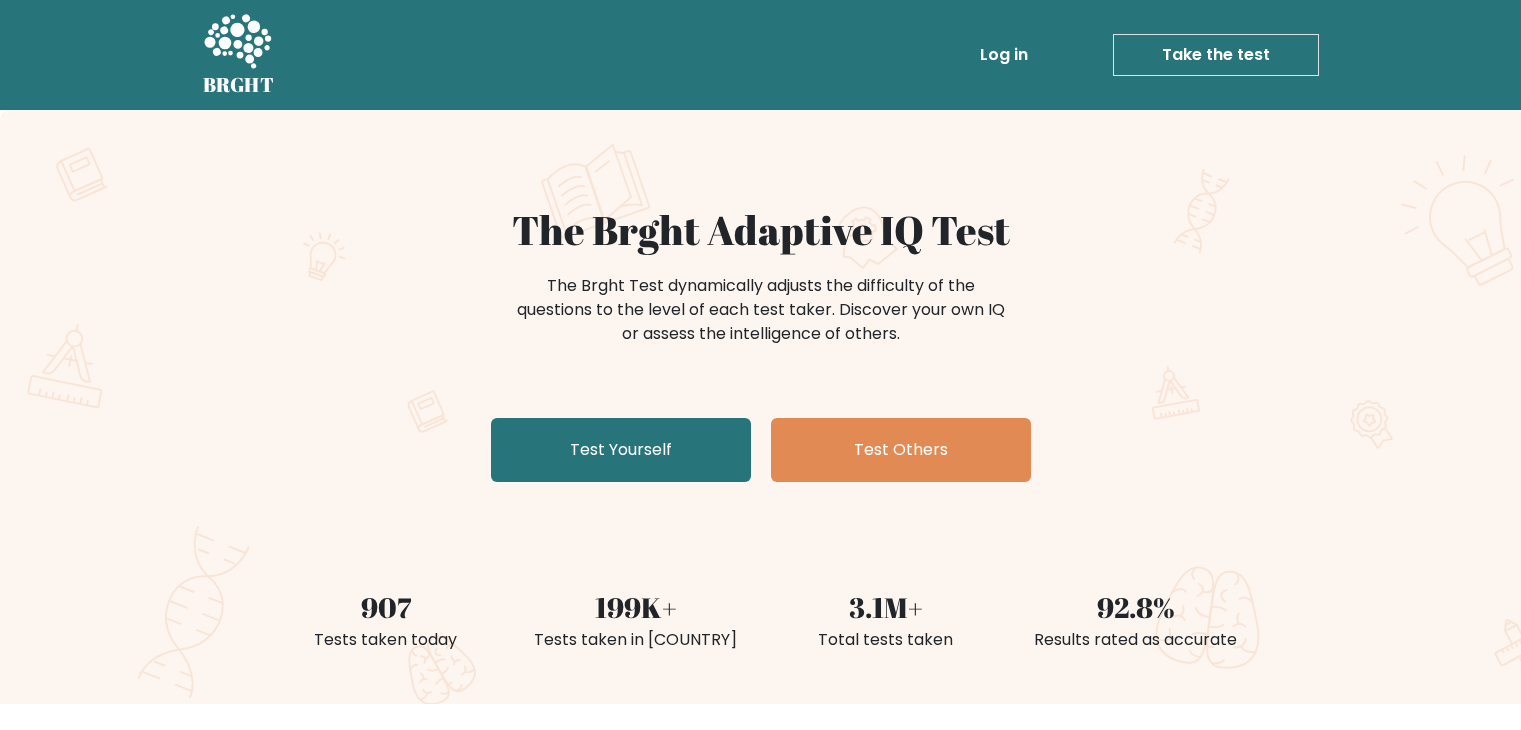scroll, scrollTop: 0, scrollLeft: 0, axis: both 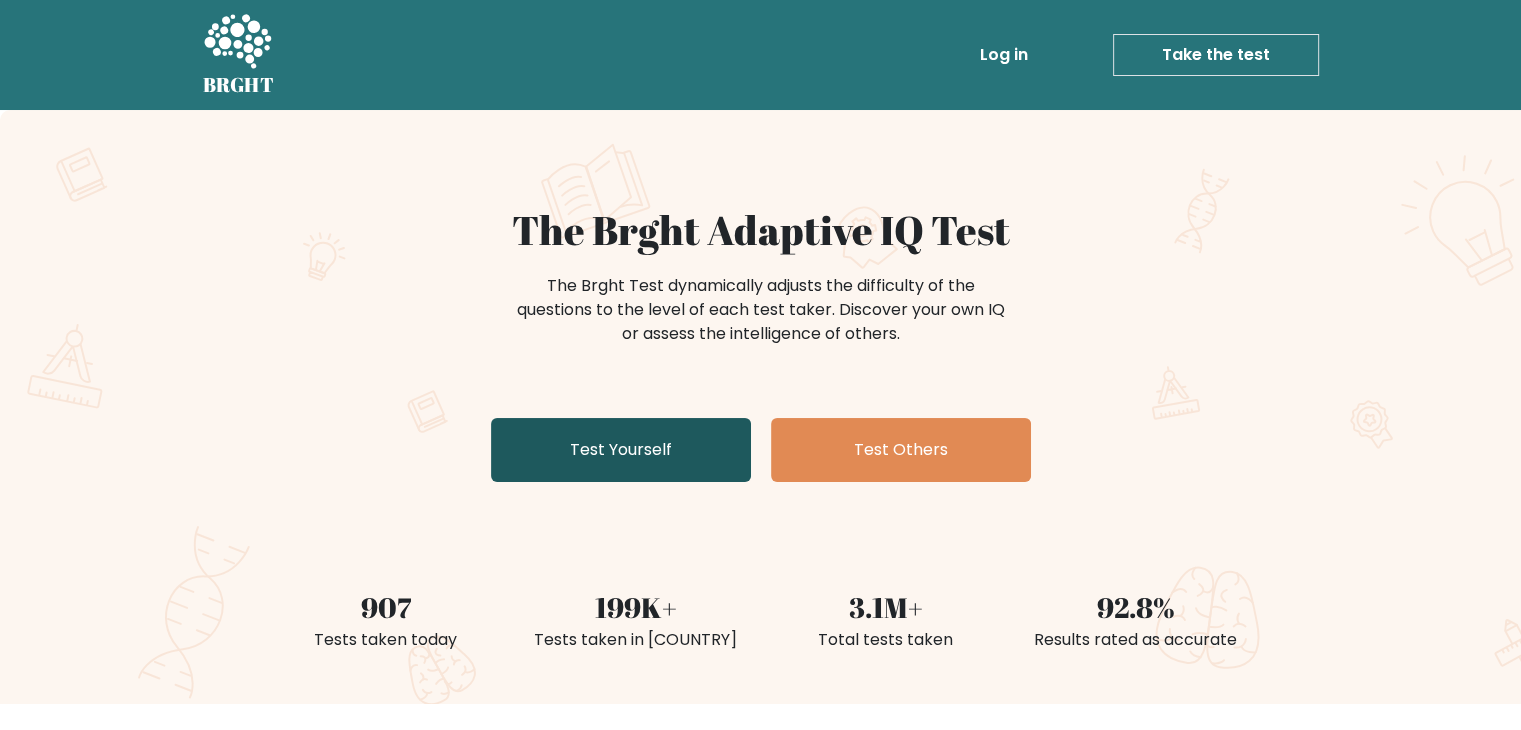 click on "Test Yourself" at bounding box center [621, 450] 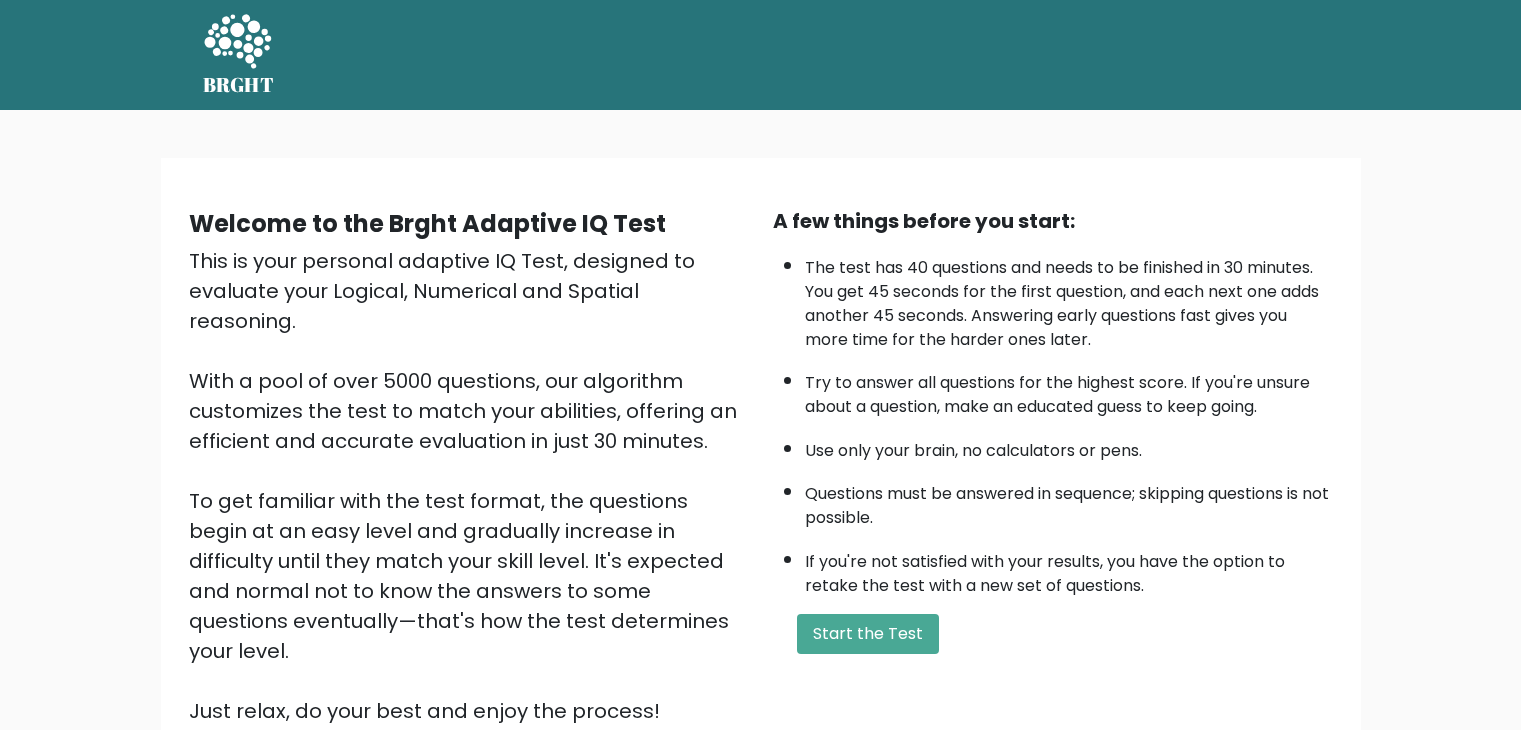 scroll, scrollTop: 0, scrollLeft: 0, axis: both 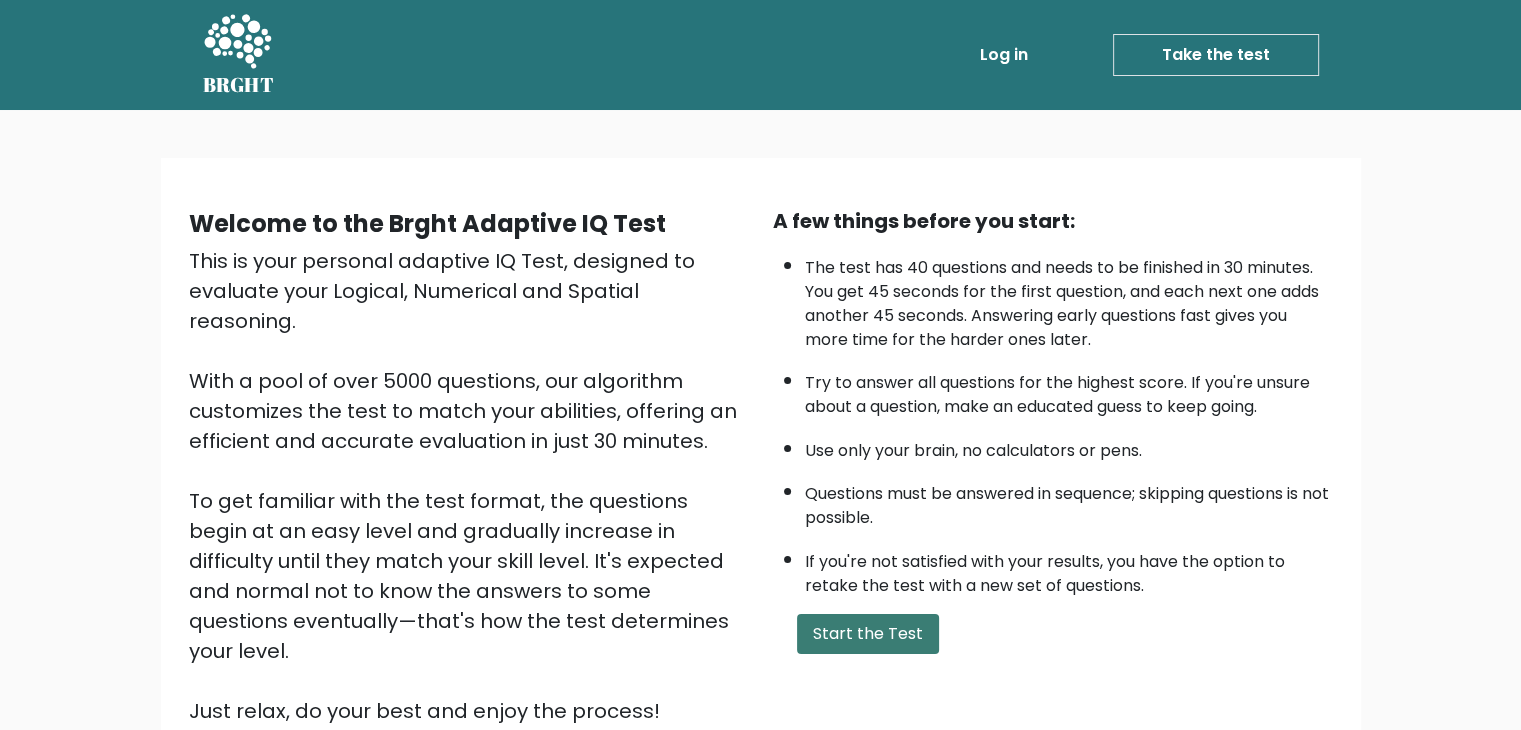 click on "Start the Test" at bounding box center [868, 634] 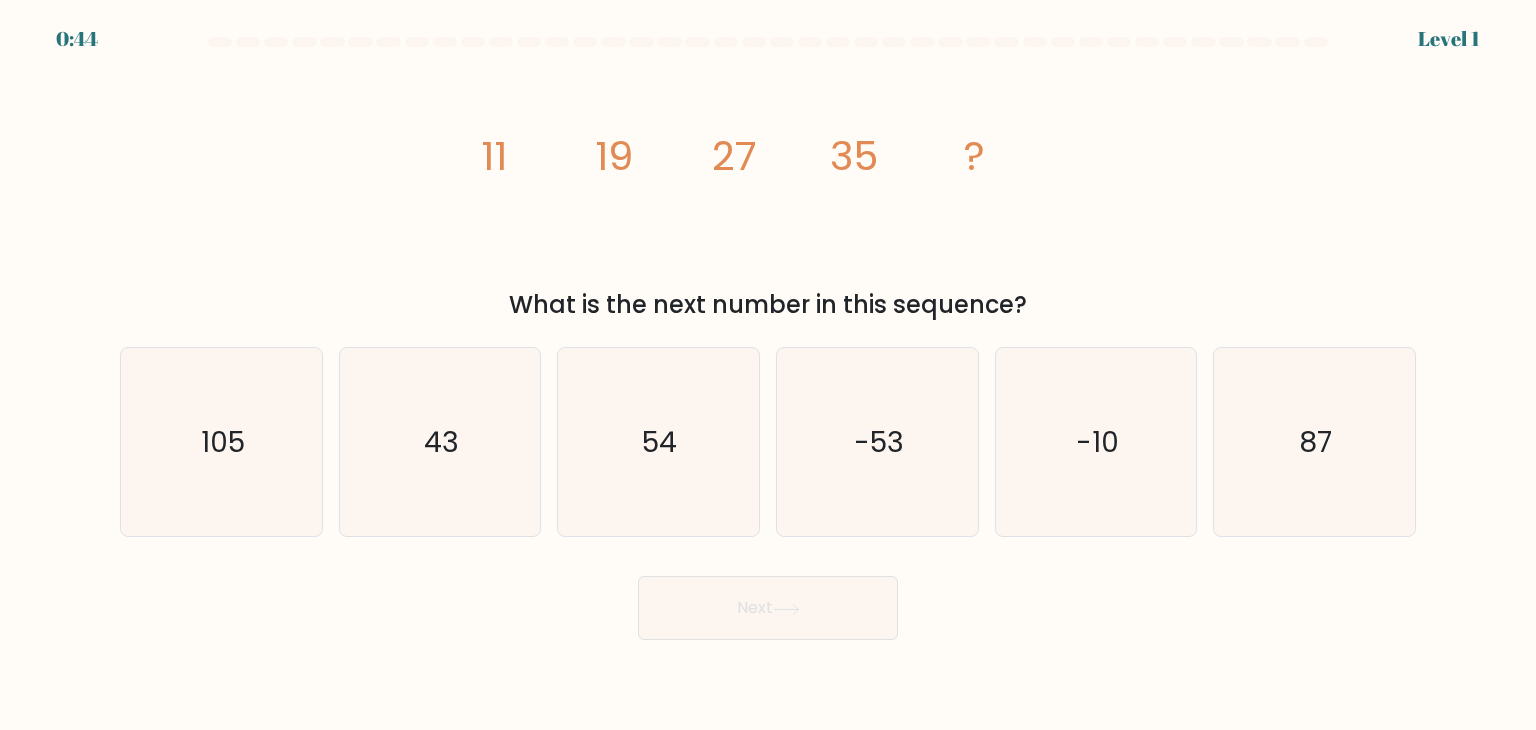 scroll, scrollTop: 0, scrollLeft: 0, axis: both 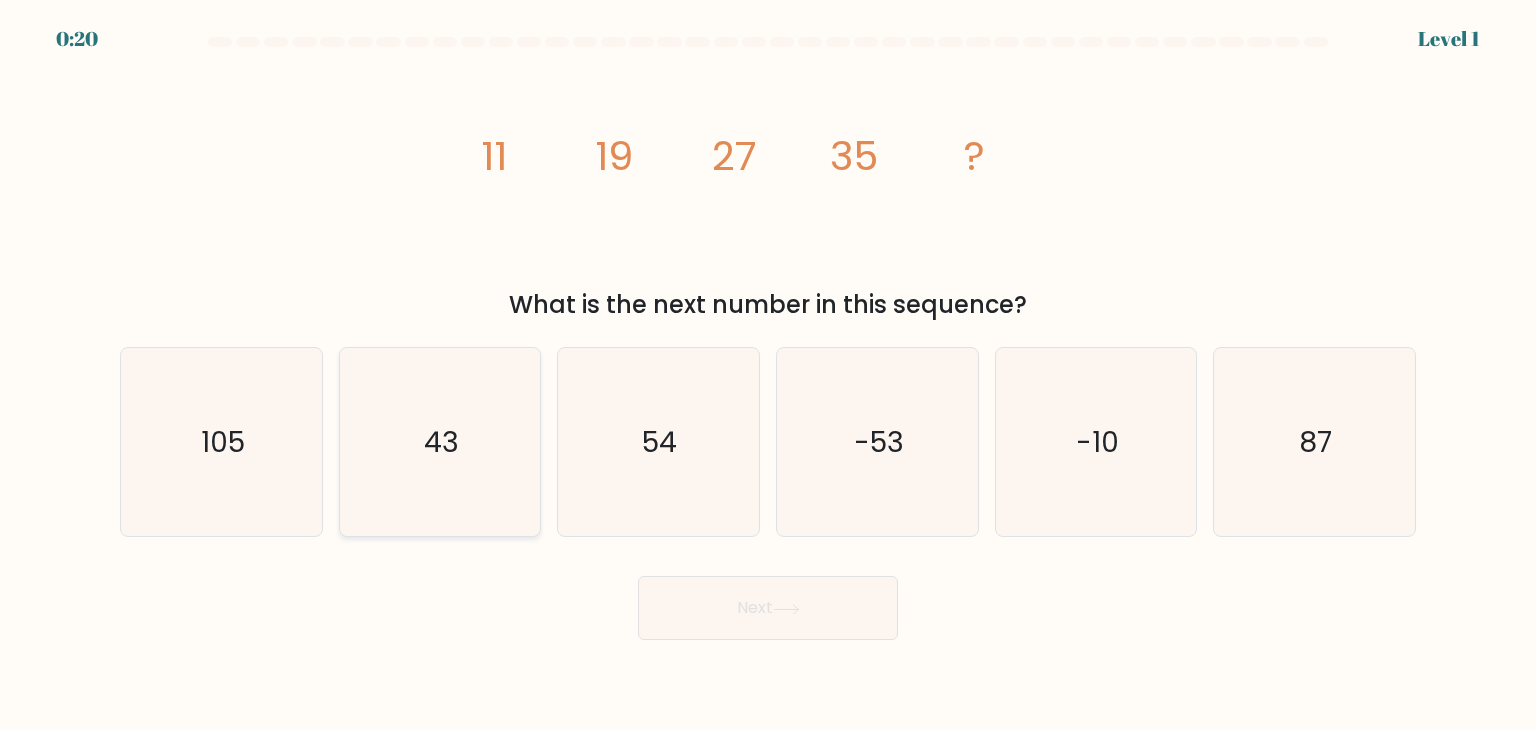 click on "43" 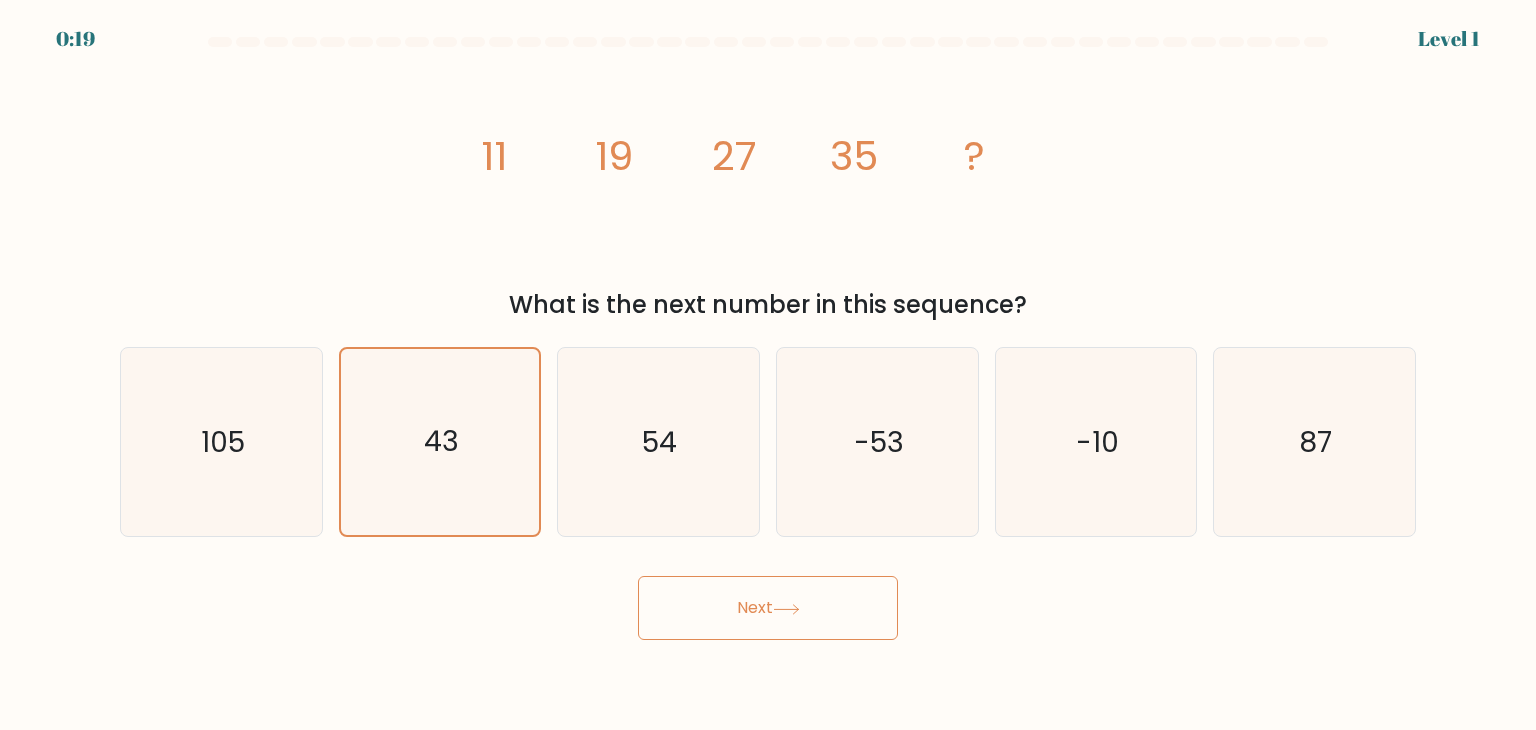 click on "Next" at bounding box center (768, 600) 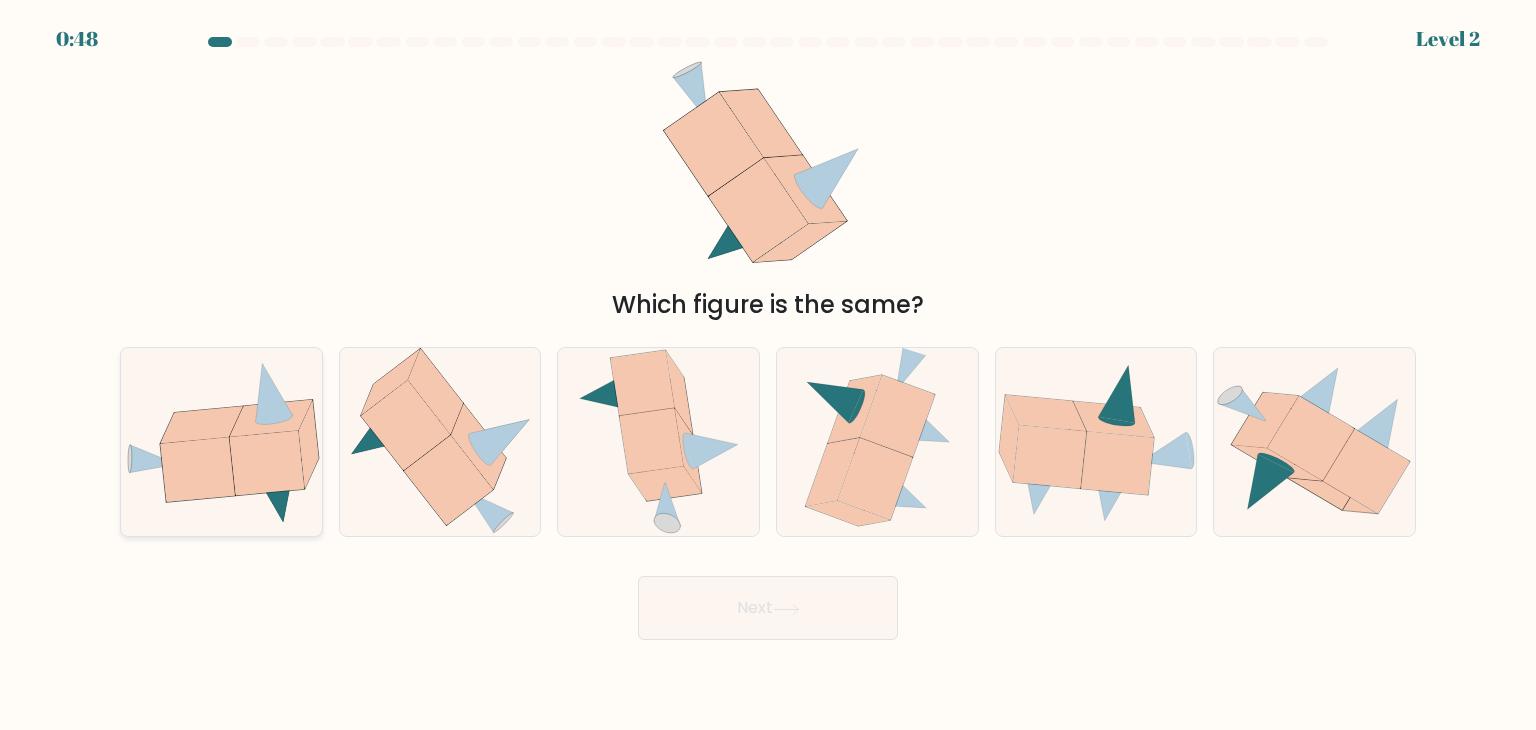click 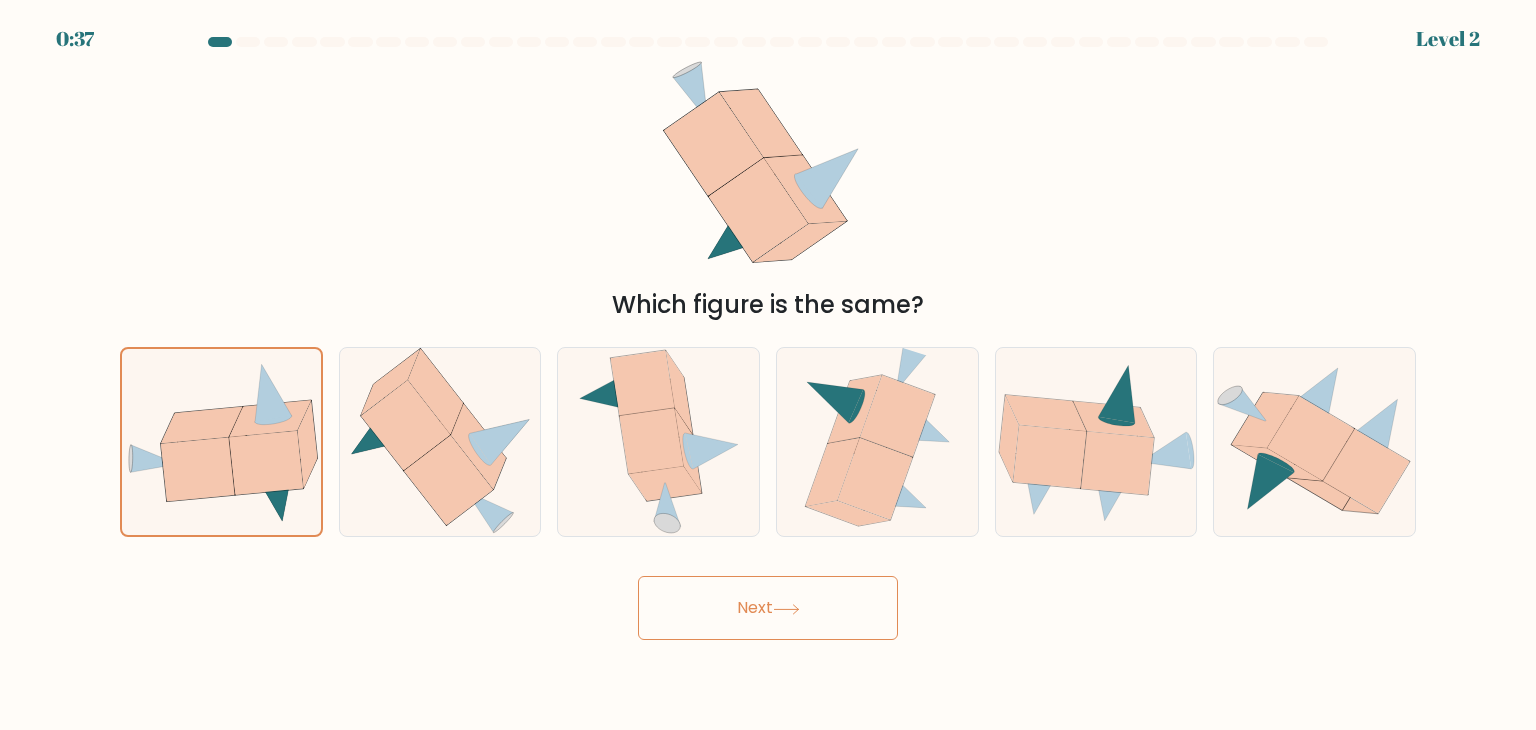click 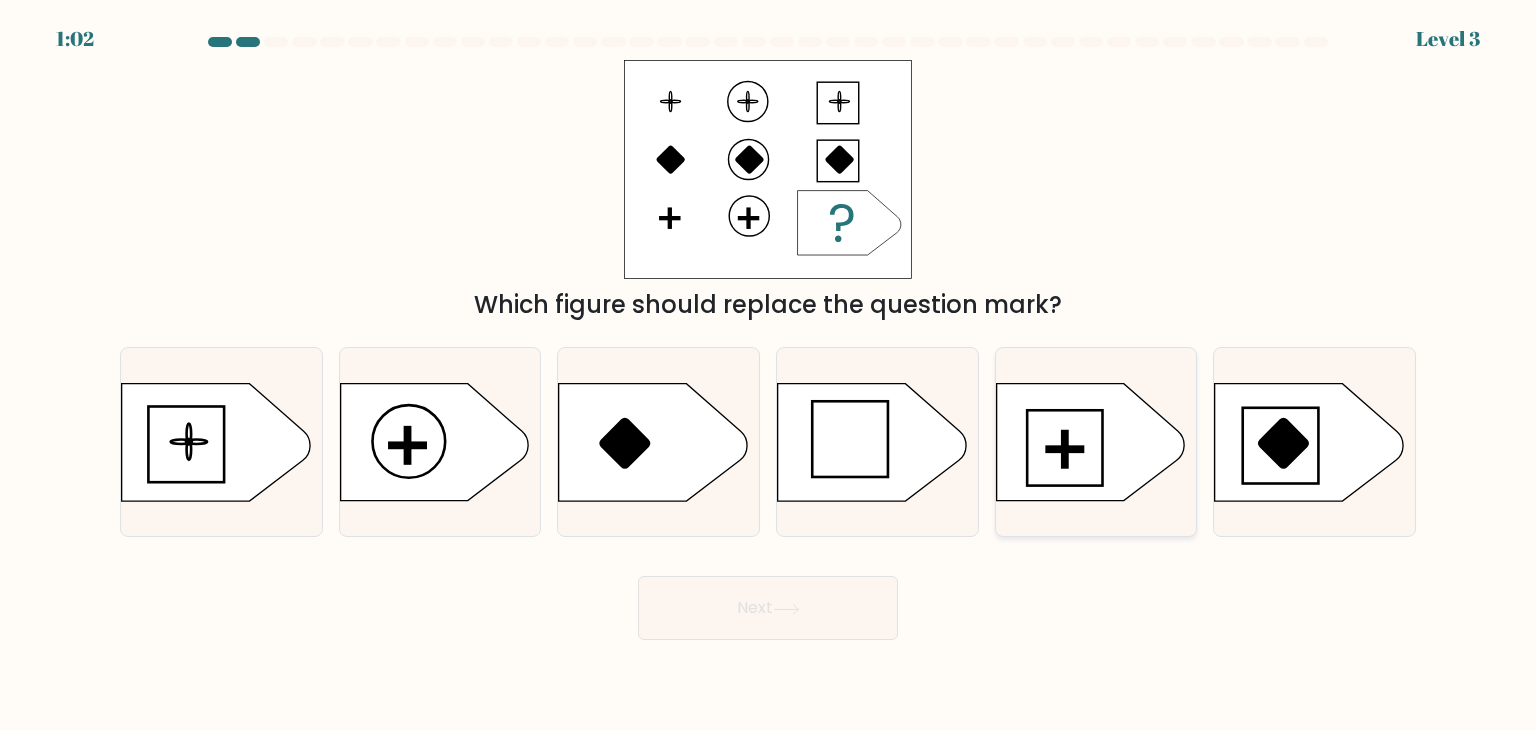 click 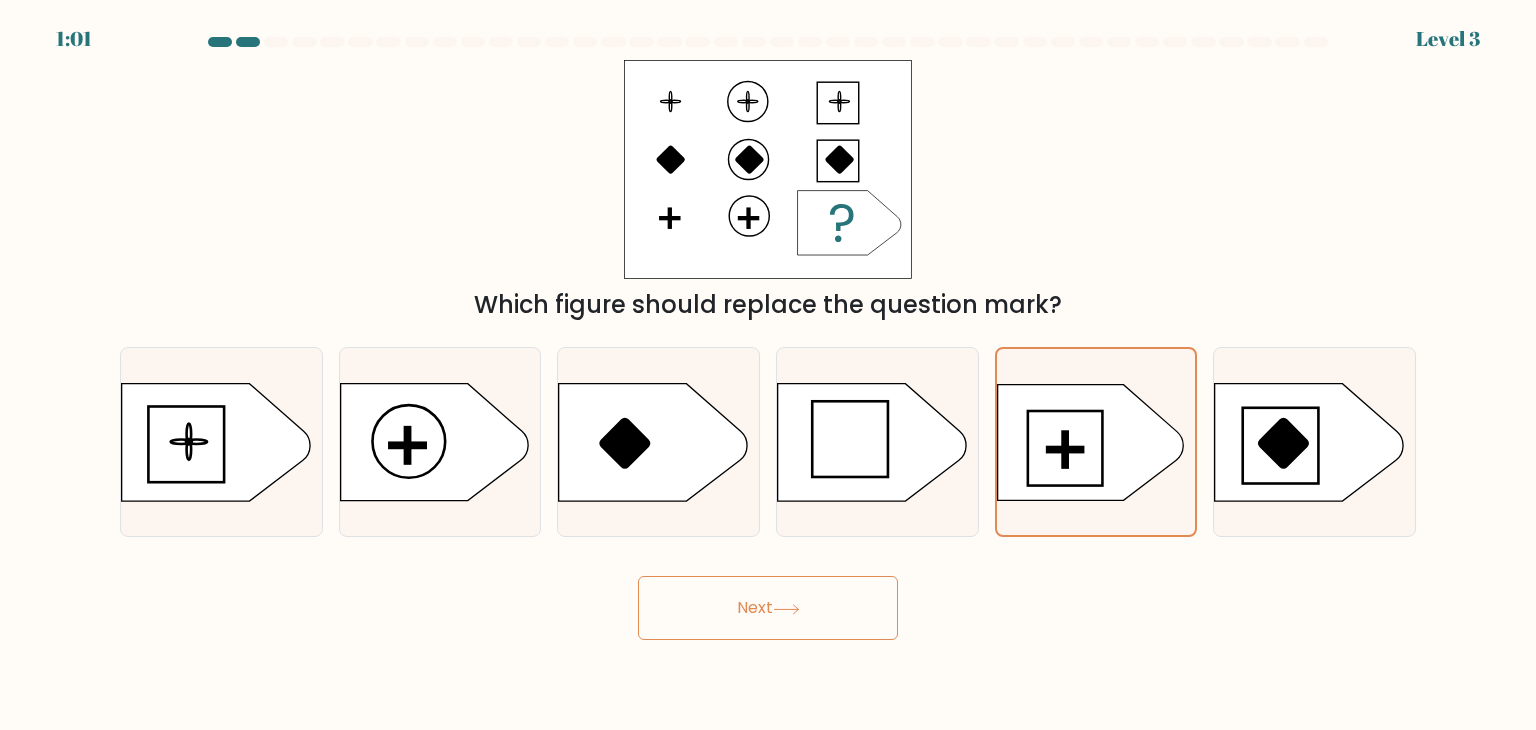 click on "Next" at bounding box center (768, 608) 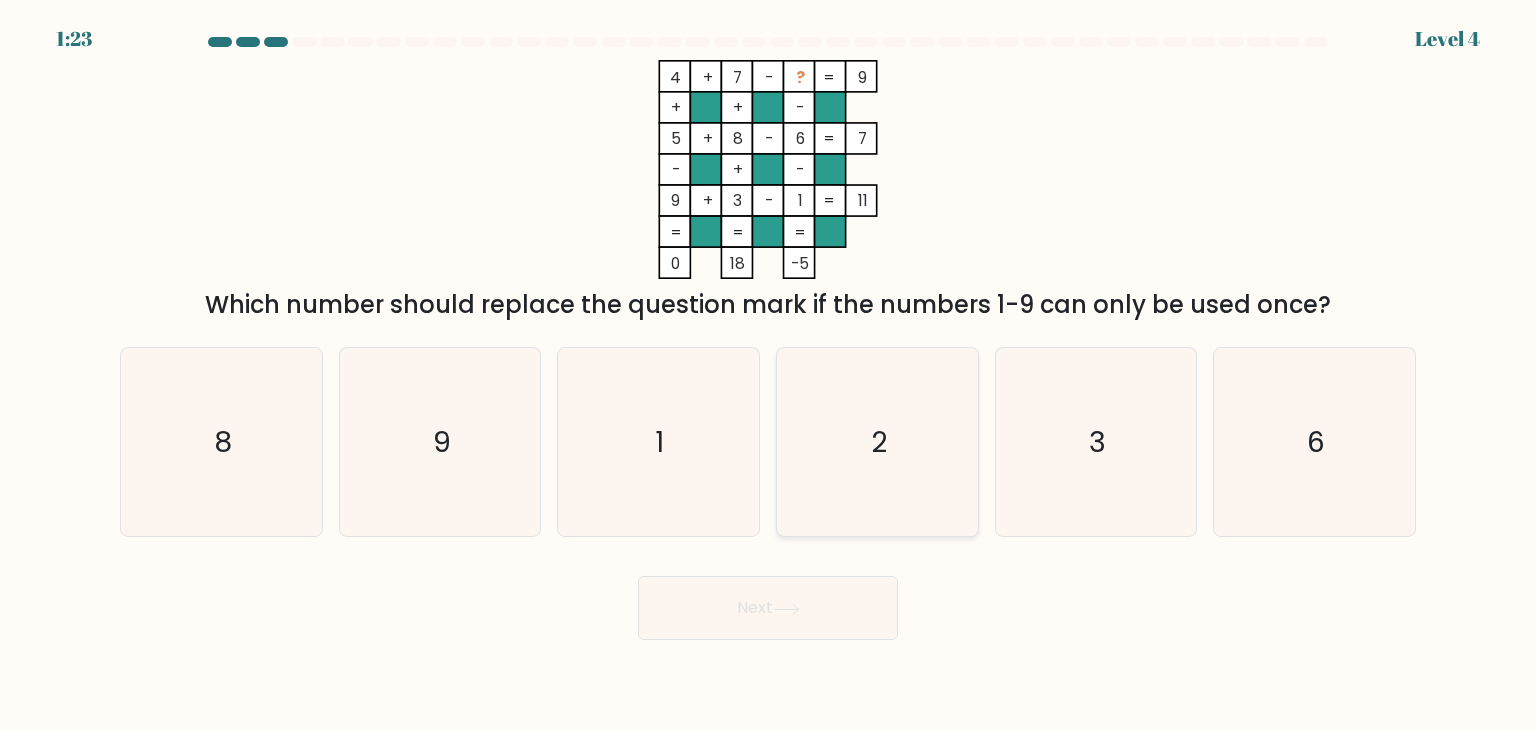 click on "2" 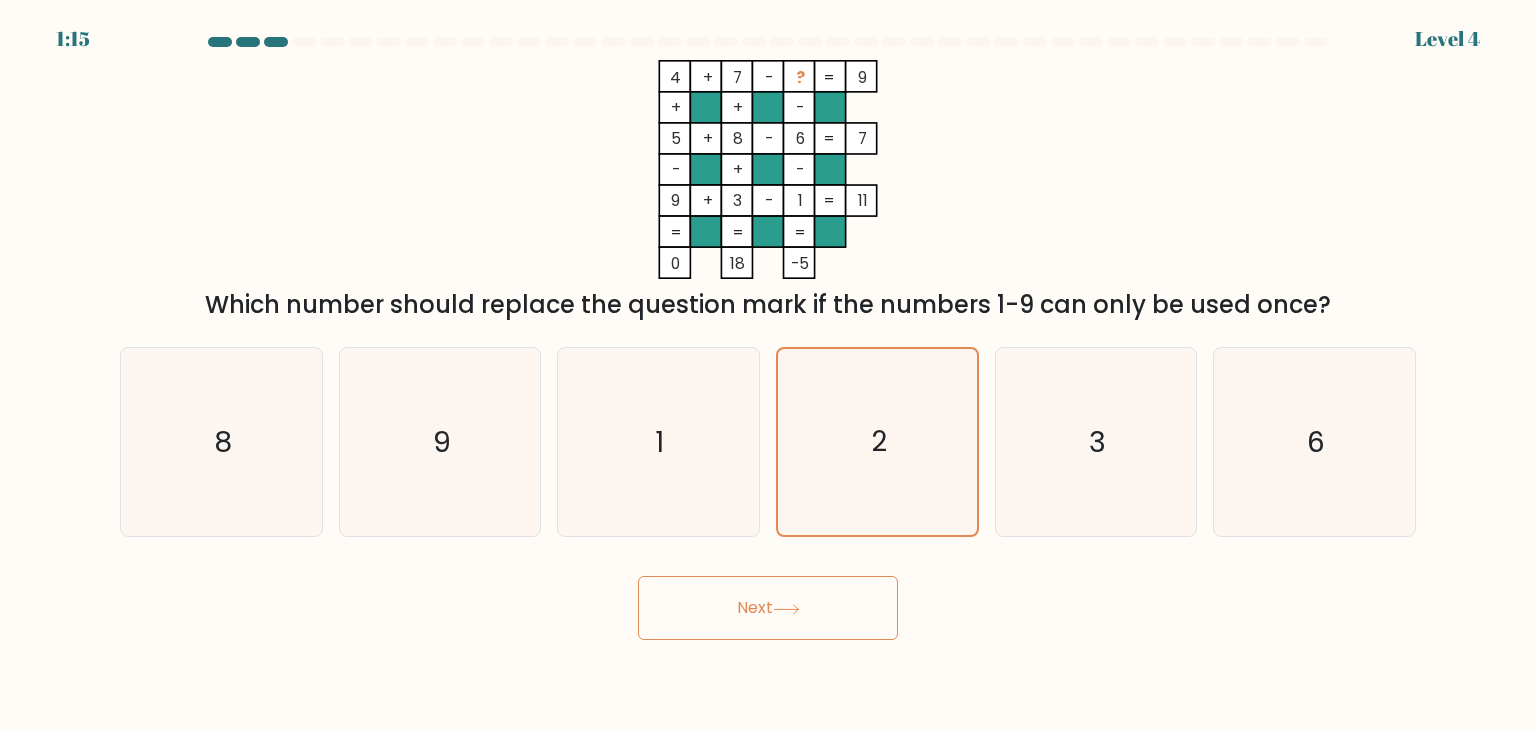 click on "Next" at bounding box center [768, 608] 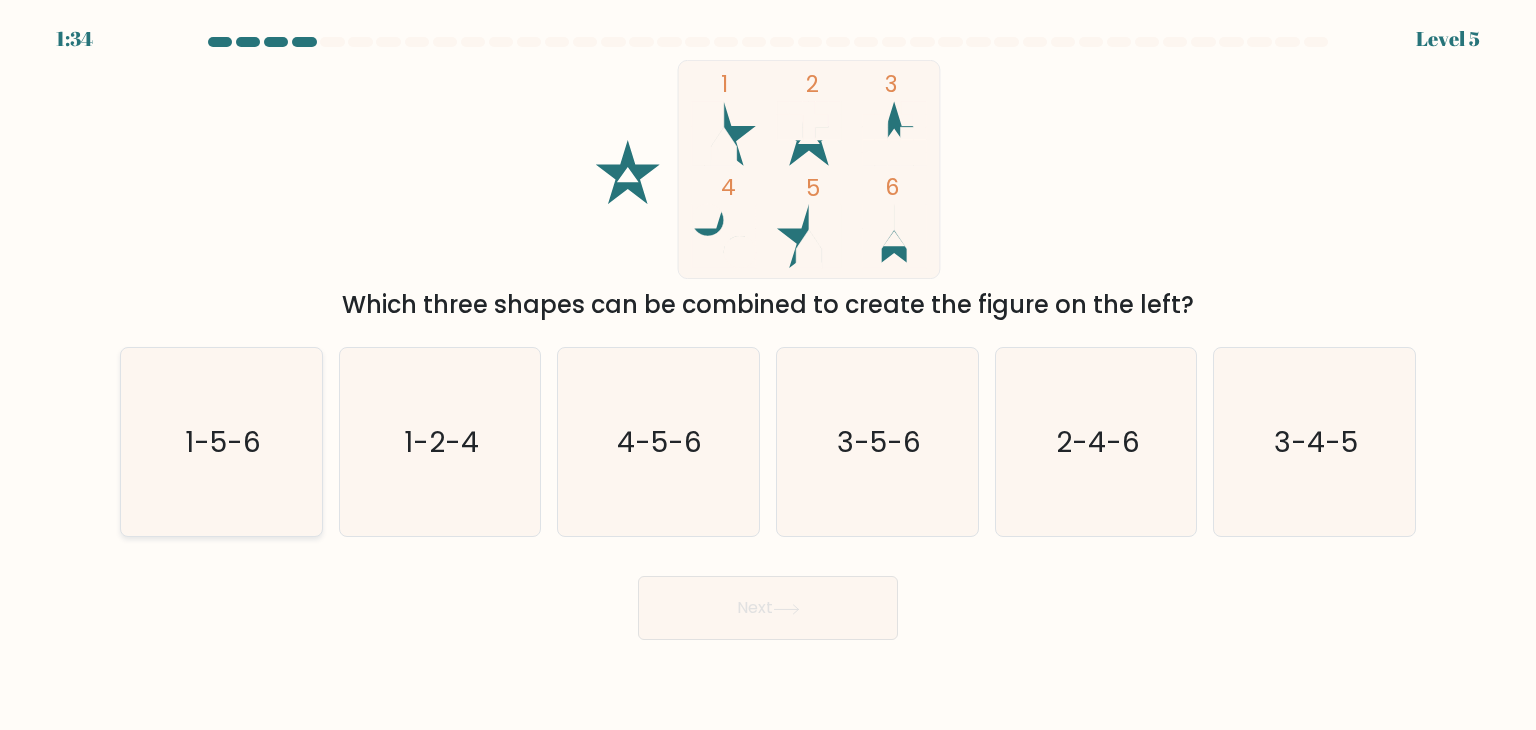 drag, startPoint x: 259, startPoint y: 456, endPoint x: 265, endPoint y: 469, distance: 14.3178215 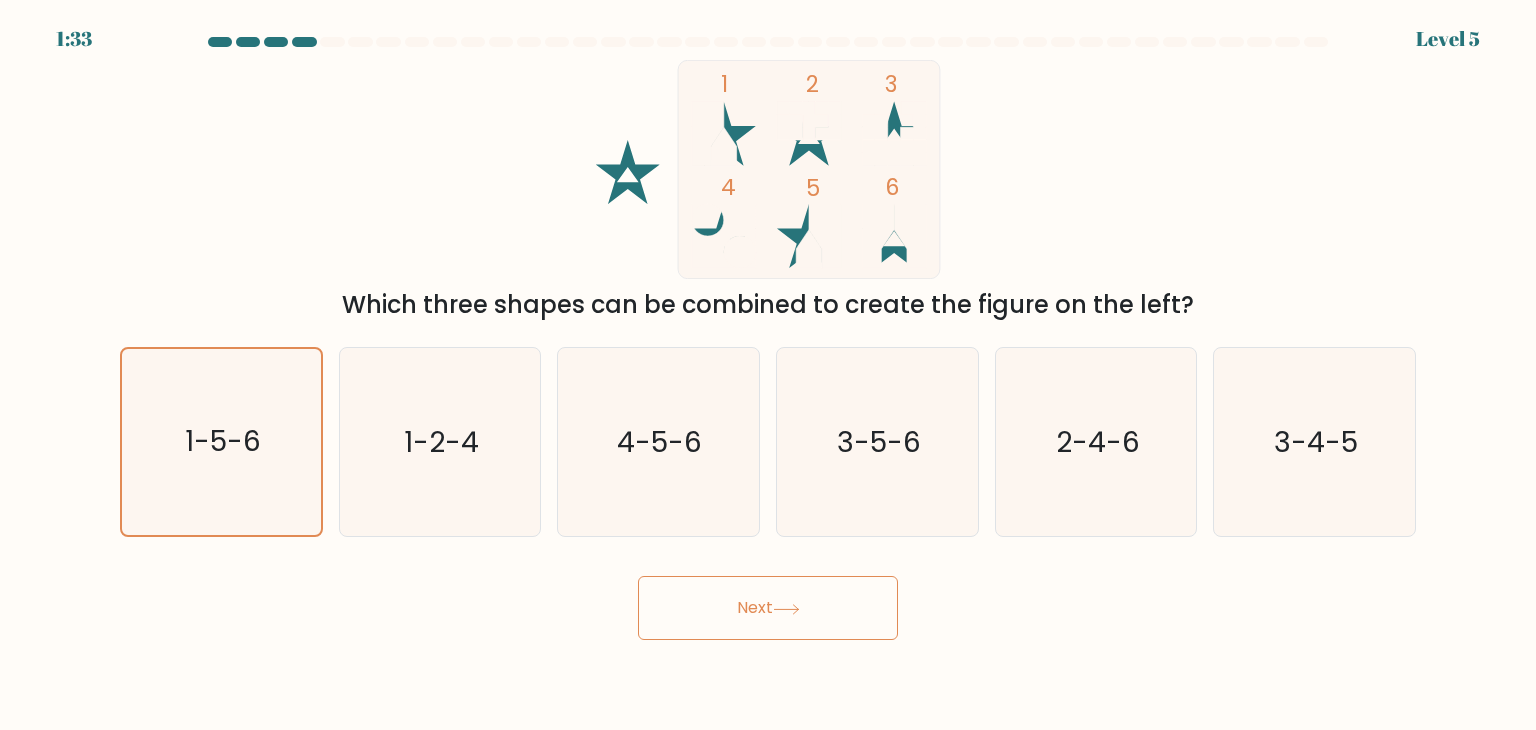 click on "Next" at bounding box center (768, 608) 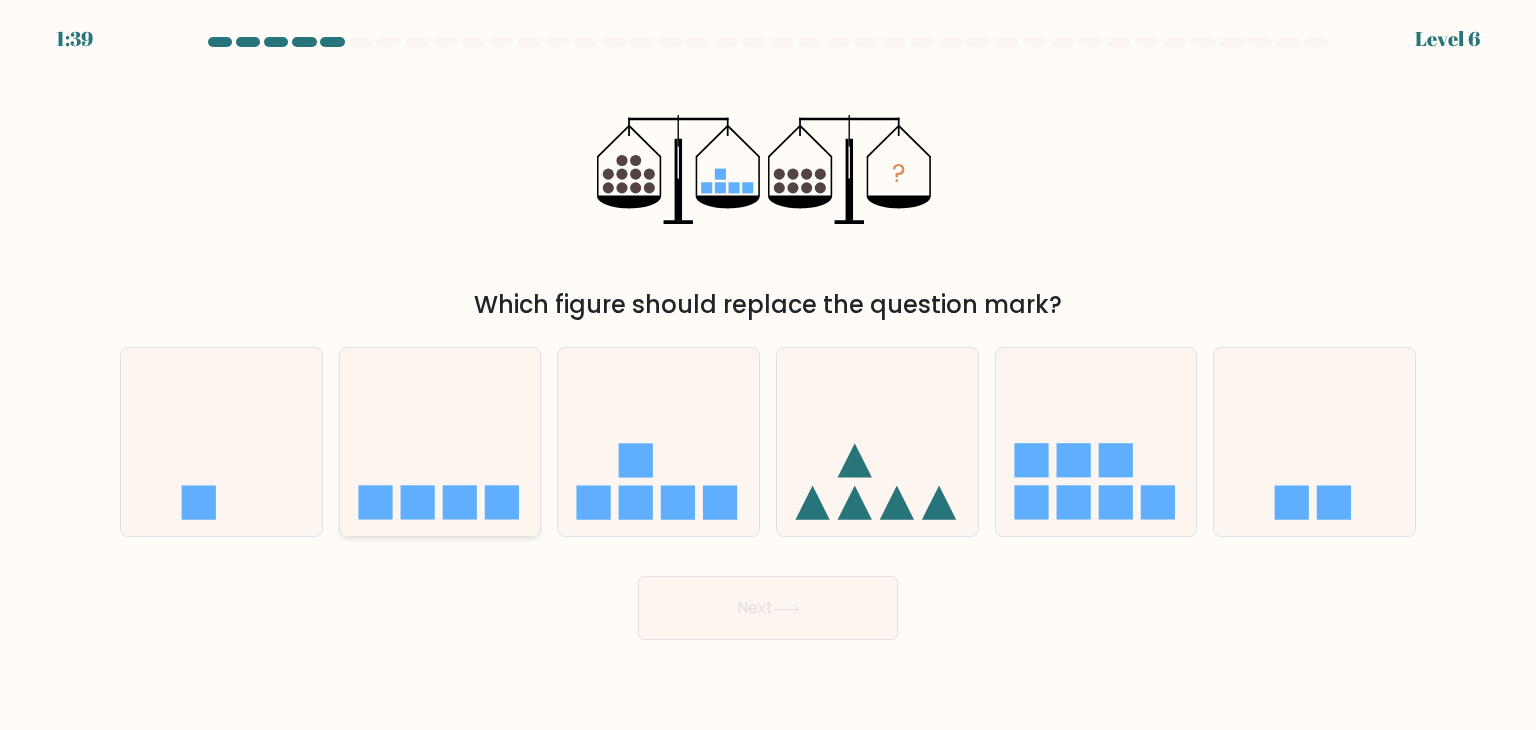 click 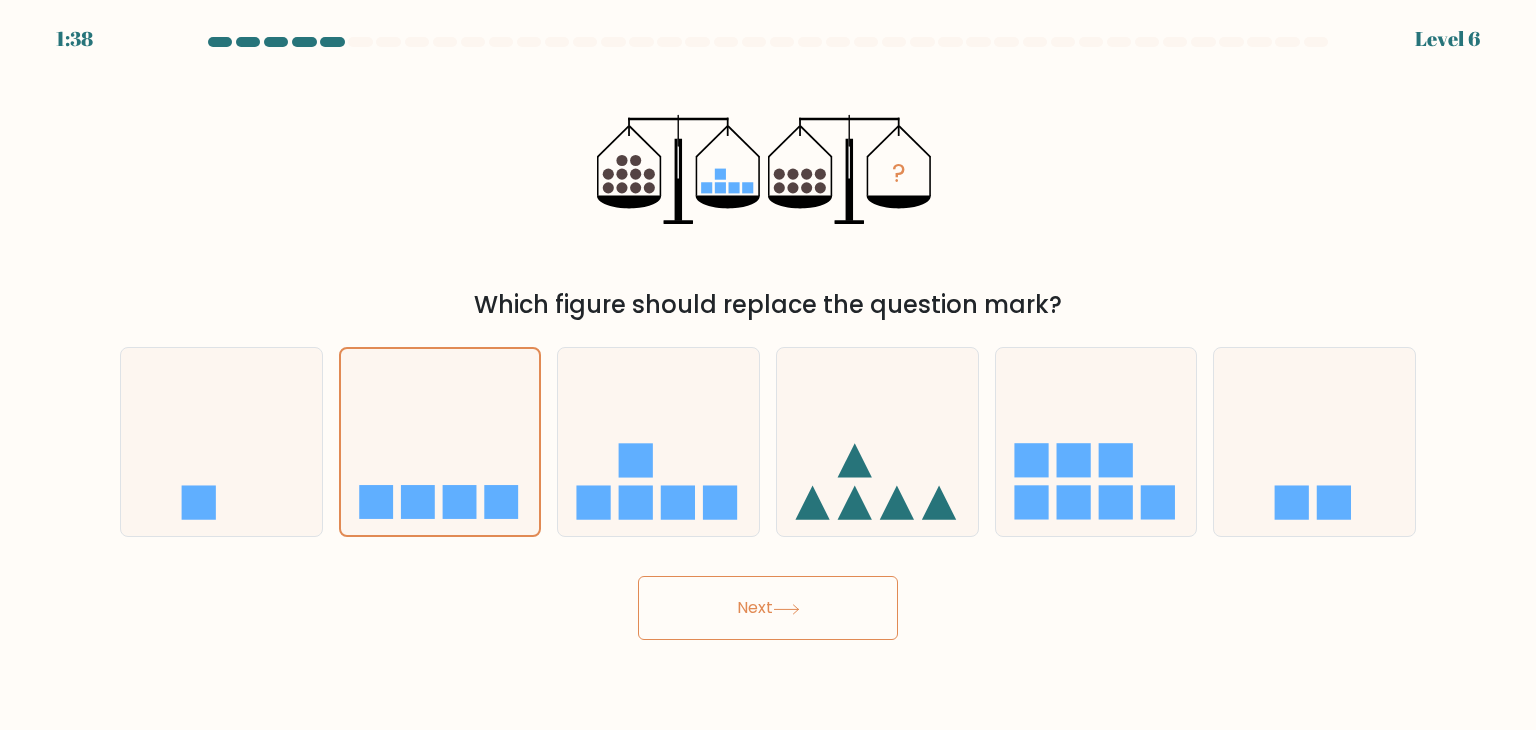 click on "Next" at bounding box center (768, 608) 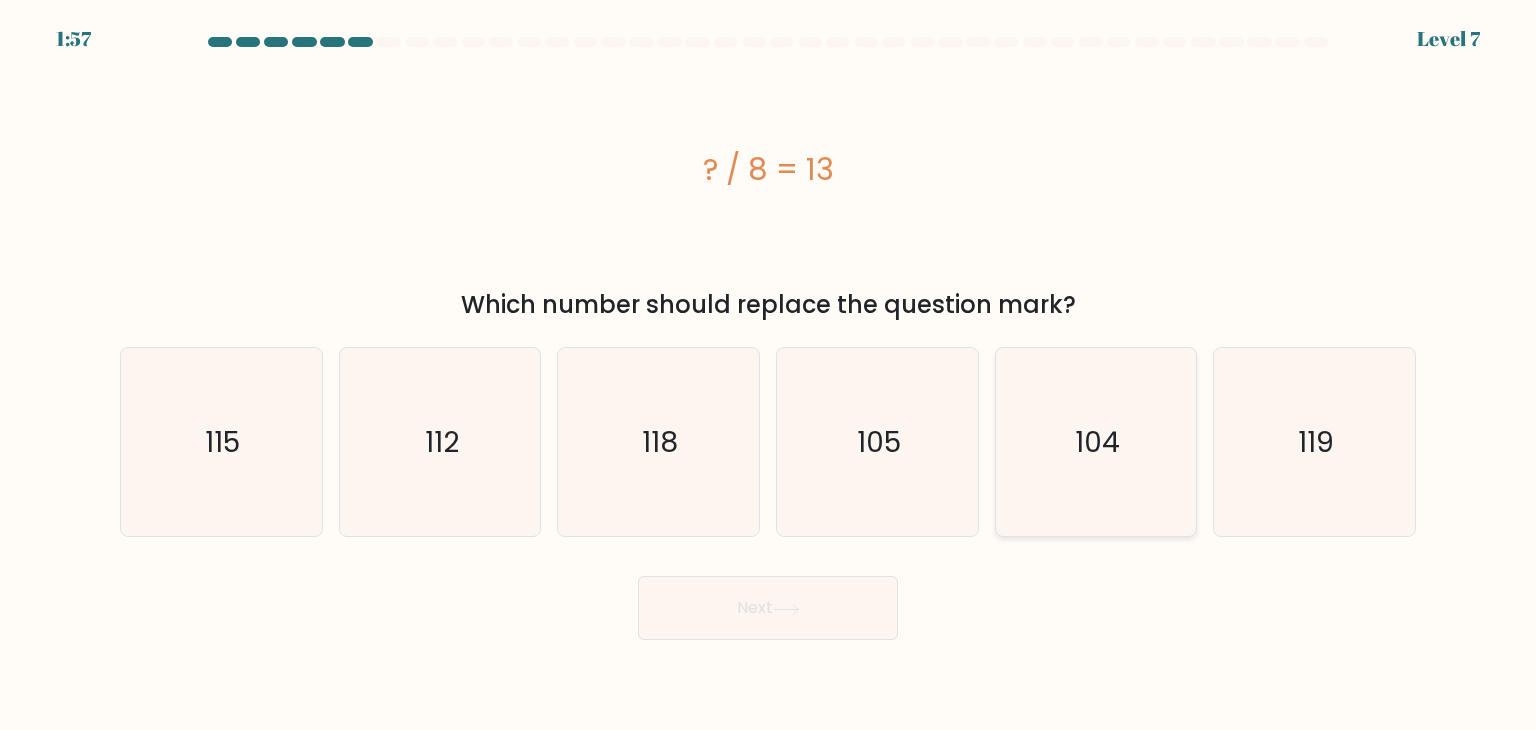 click on "104" 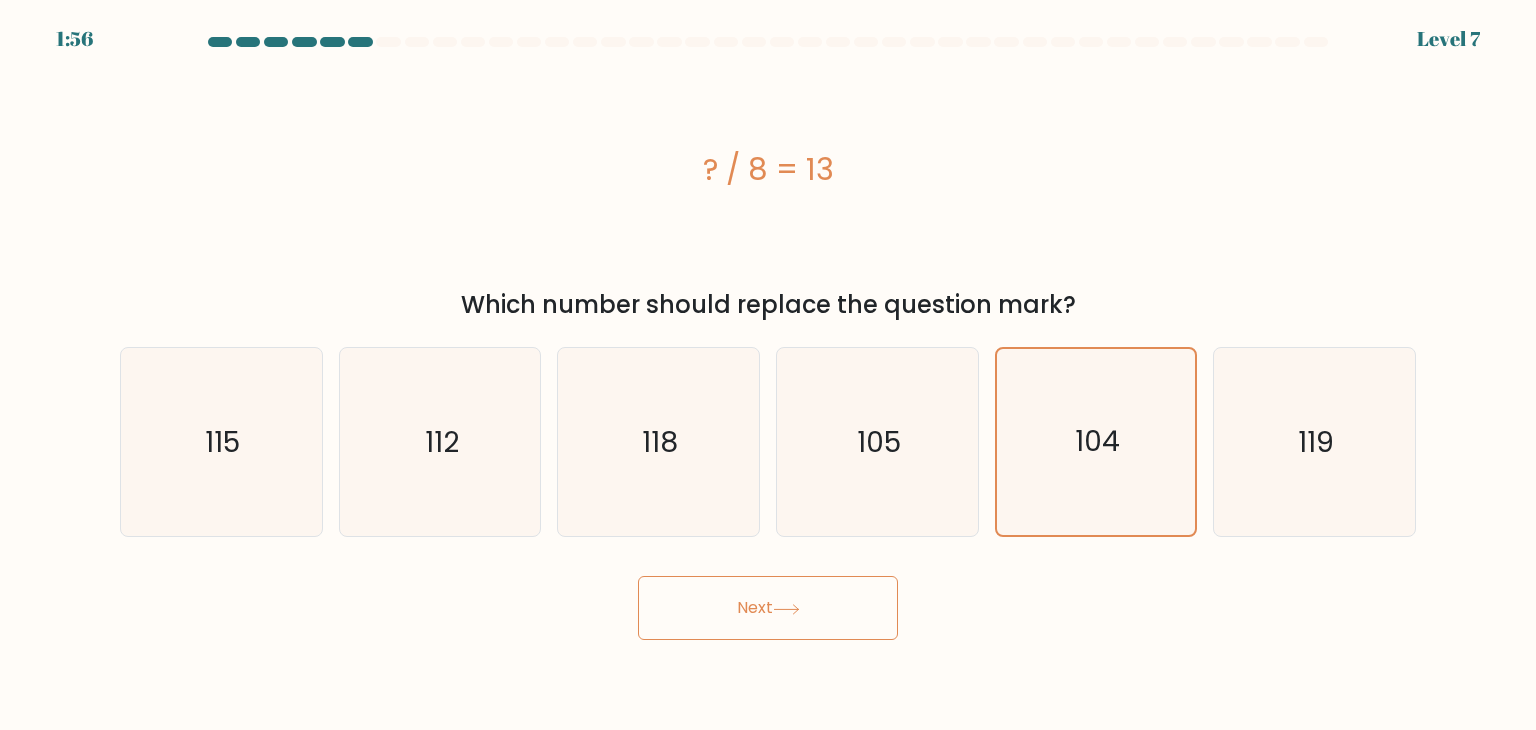 click on "Next" at bounding box center (768, 608) 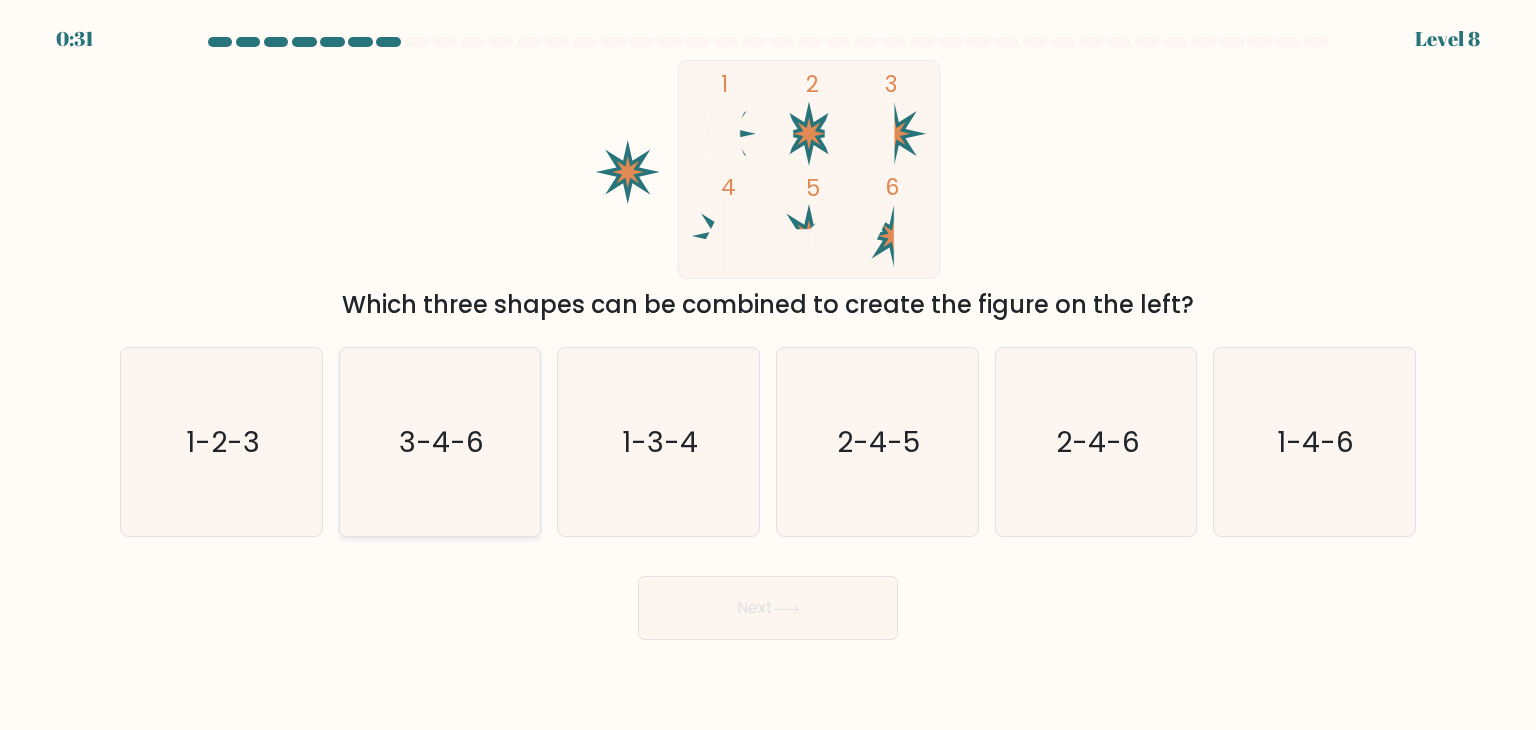 click on "3-4-6" 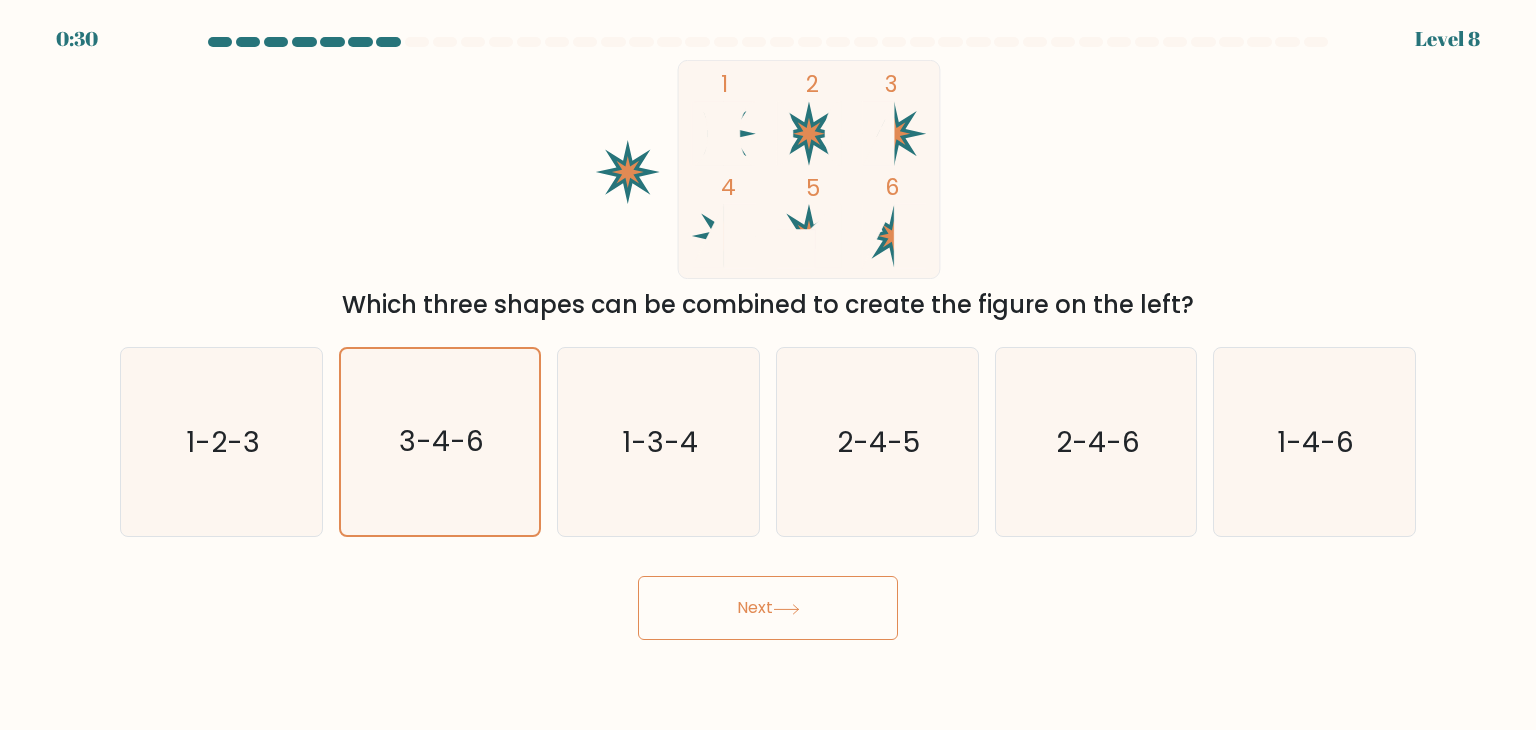 click 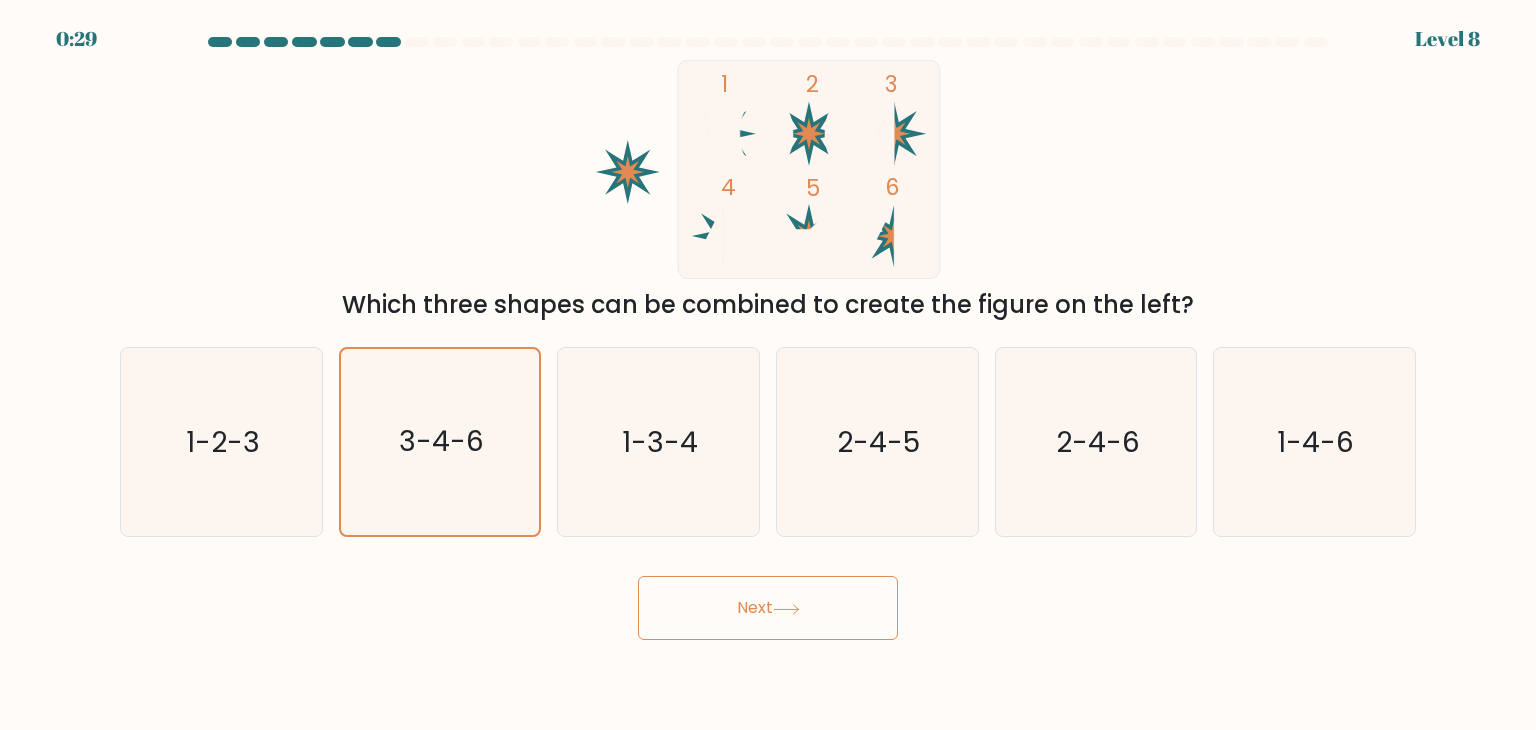 click 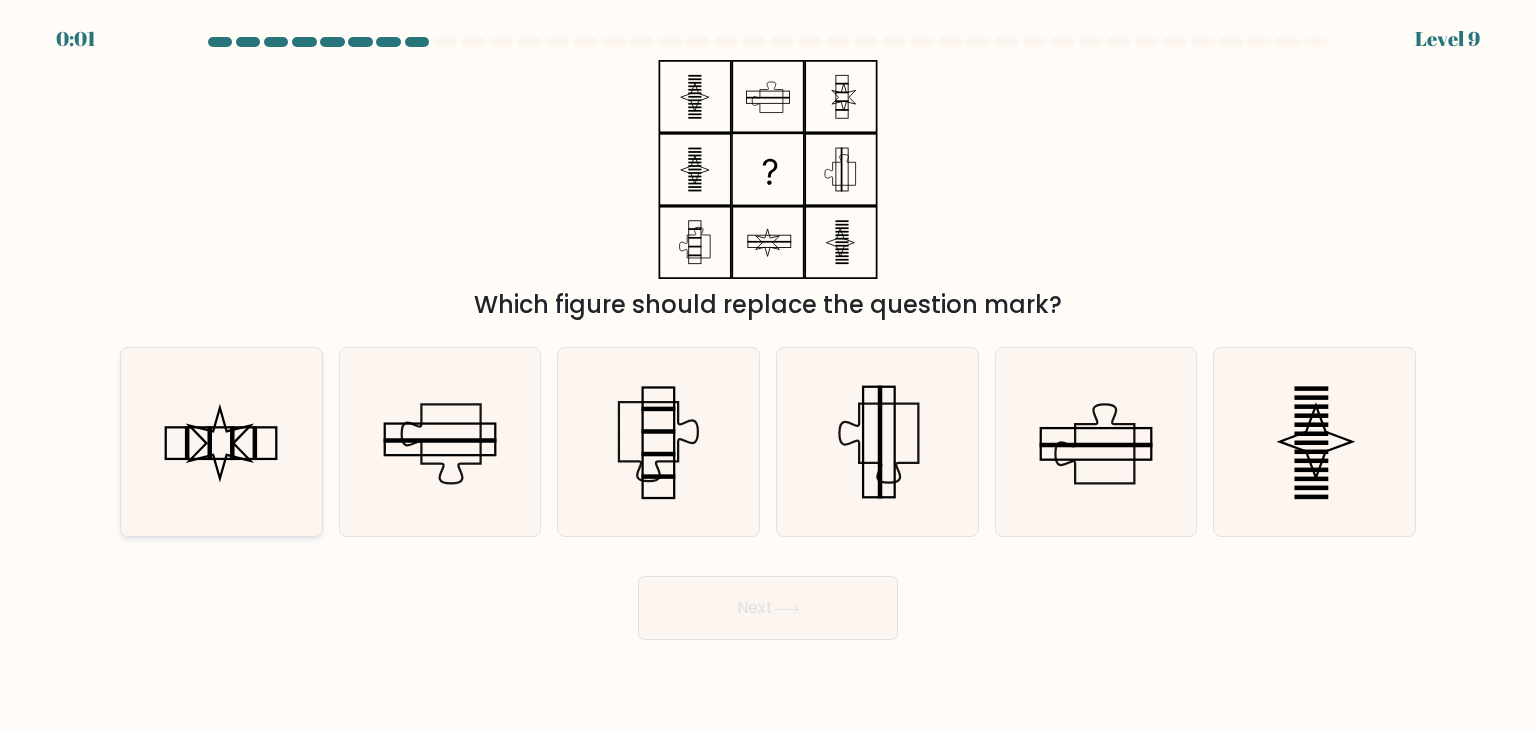click 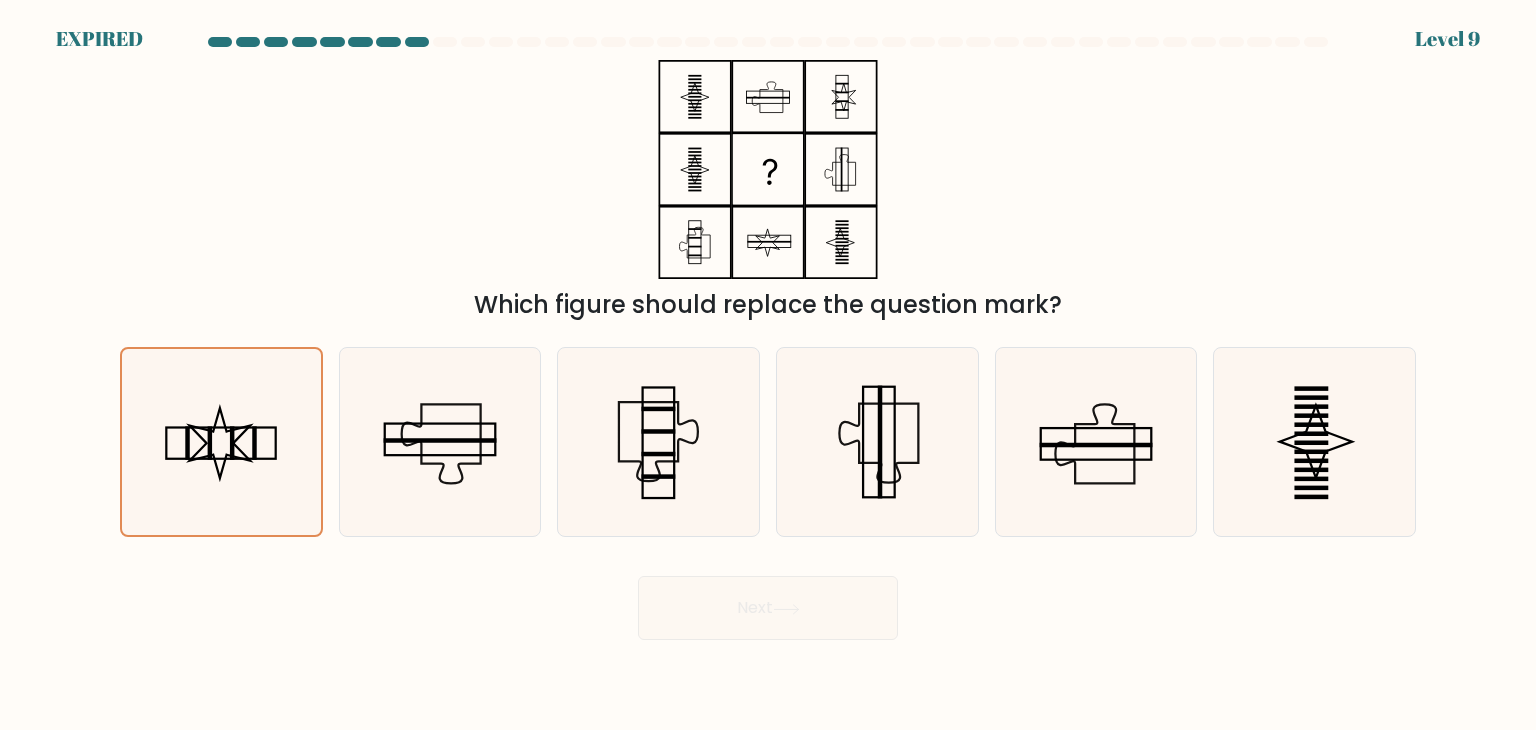 click on "Next" at bounding box center (768, 600) 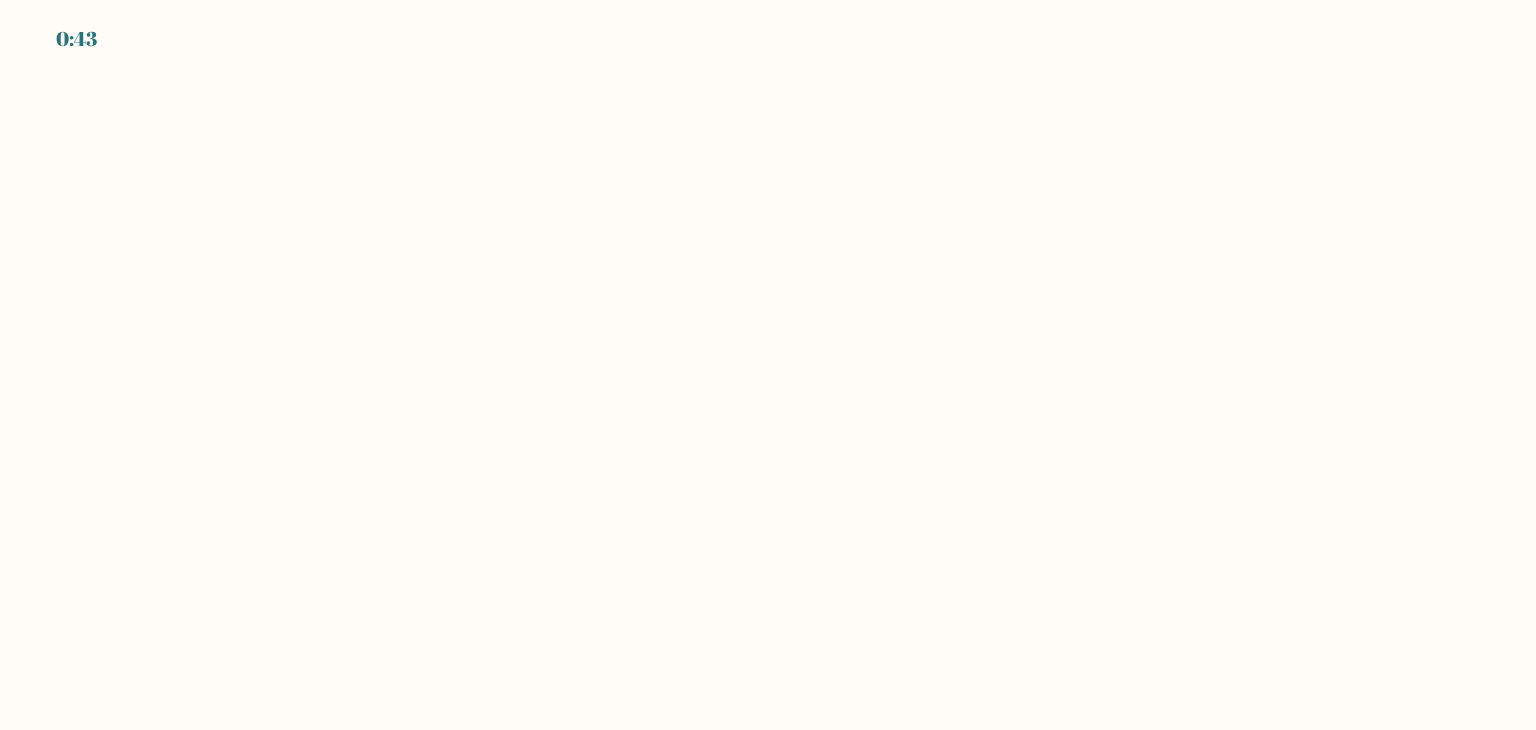 scroll, scrollTop: 0, scrollLeft: 0, axis: both 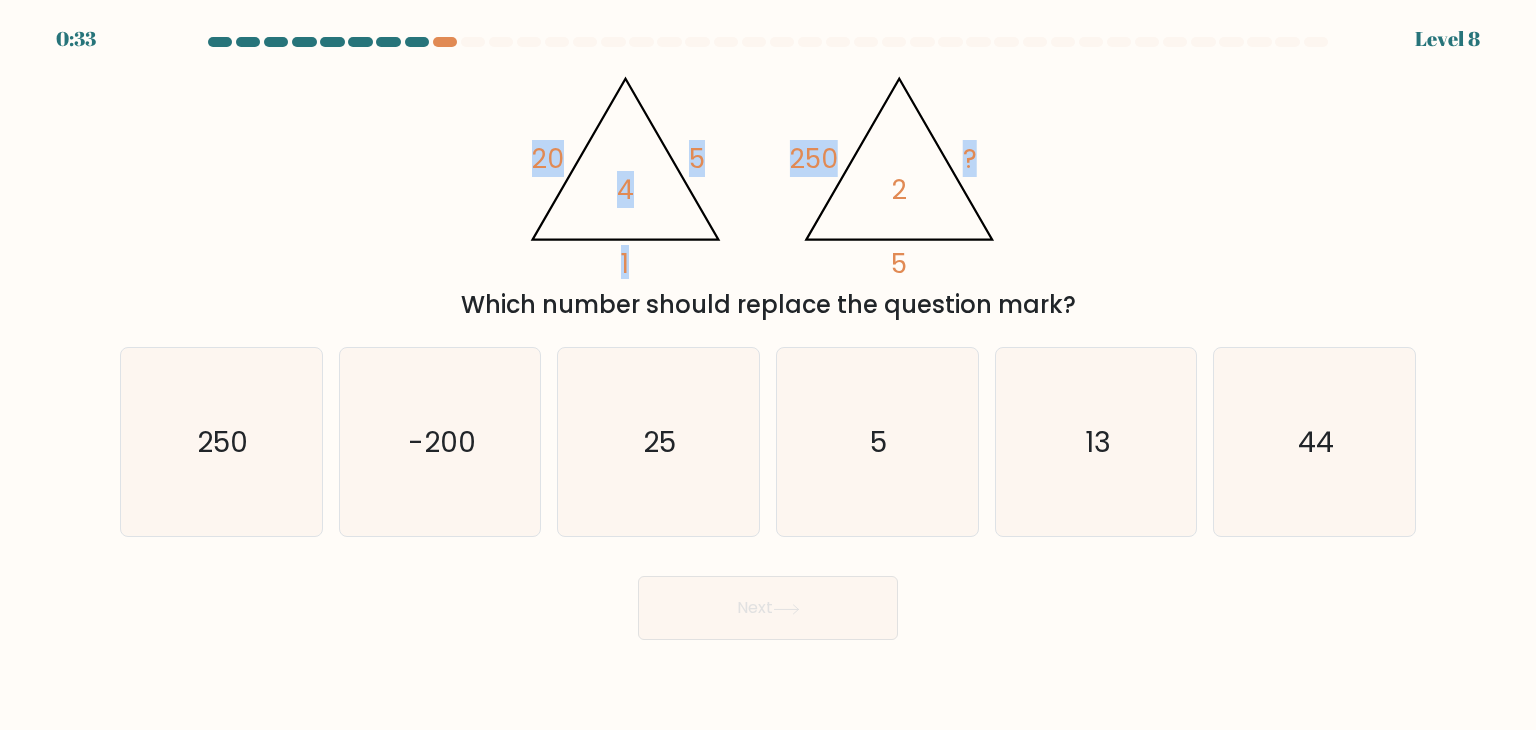 drag, startPoint x: 479, startPoint y: 98, endPoint x: 1128, endPoint y: 253, distance: 667.25256 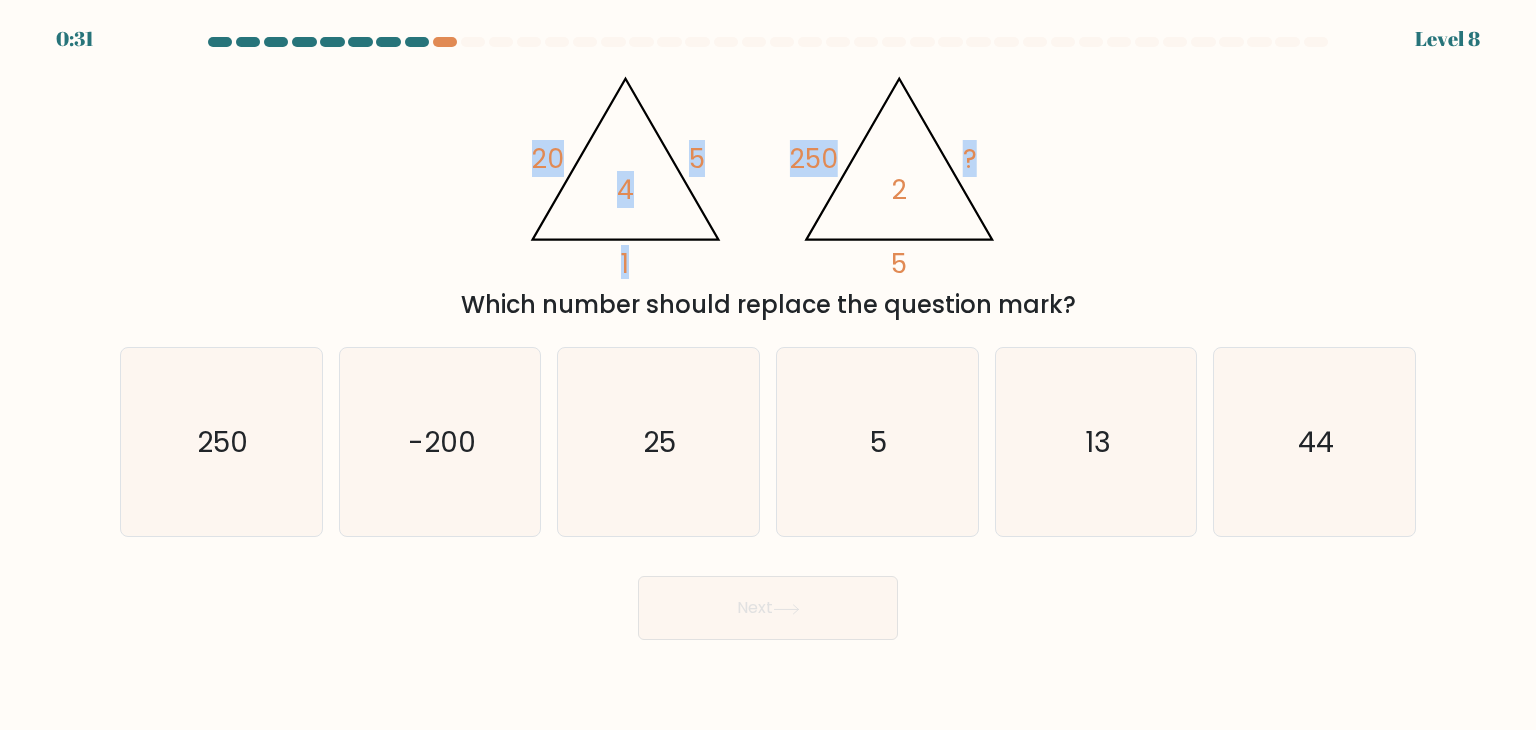 click on "@import url('https://fonts.googleapis.com/css?family=Abril+Fatface:400,100,100italic,300,300italic,400italic,500,500italic,700,700italic,900,900italic');                        20       5       1       4                                       @import url('https://fonts.googleapis.com/css?family=Abril+Fatface:400,100,100italic,300,300italic,400italic,500,500italic,700,700italic,900,900italic');                        250       ?       5       2
Which number should replace the question mark?" at bounding box center (768, 191) 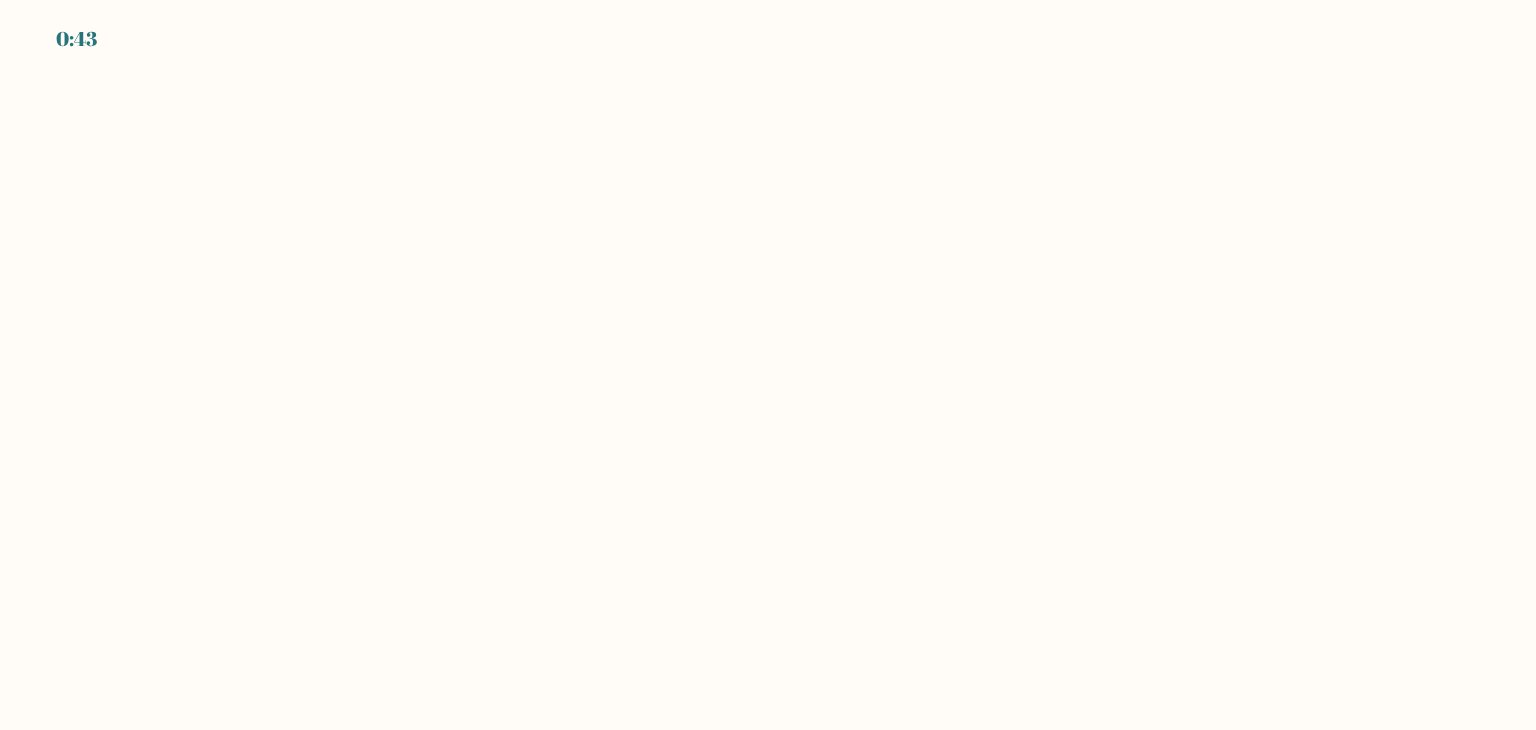scroll, scrollTop: 0, scrollLeft: 0, axis: both 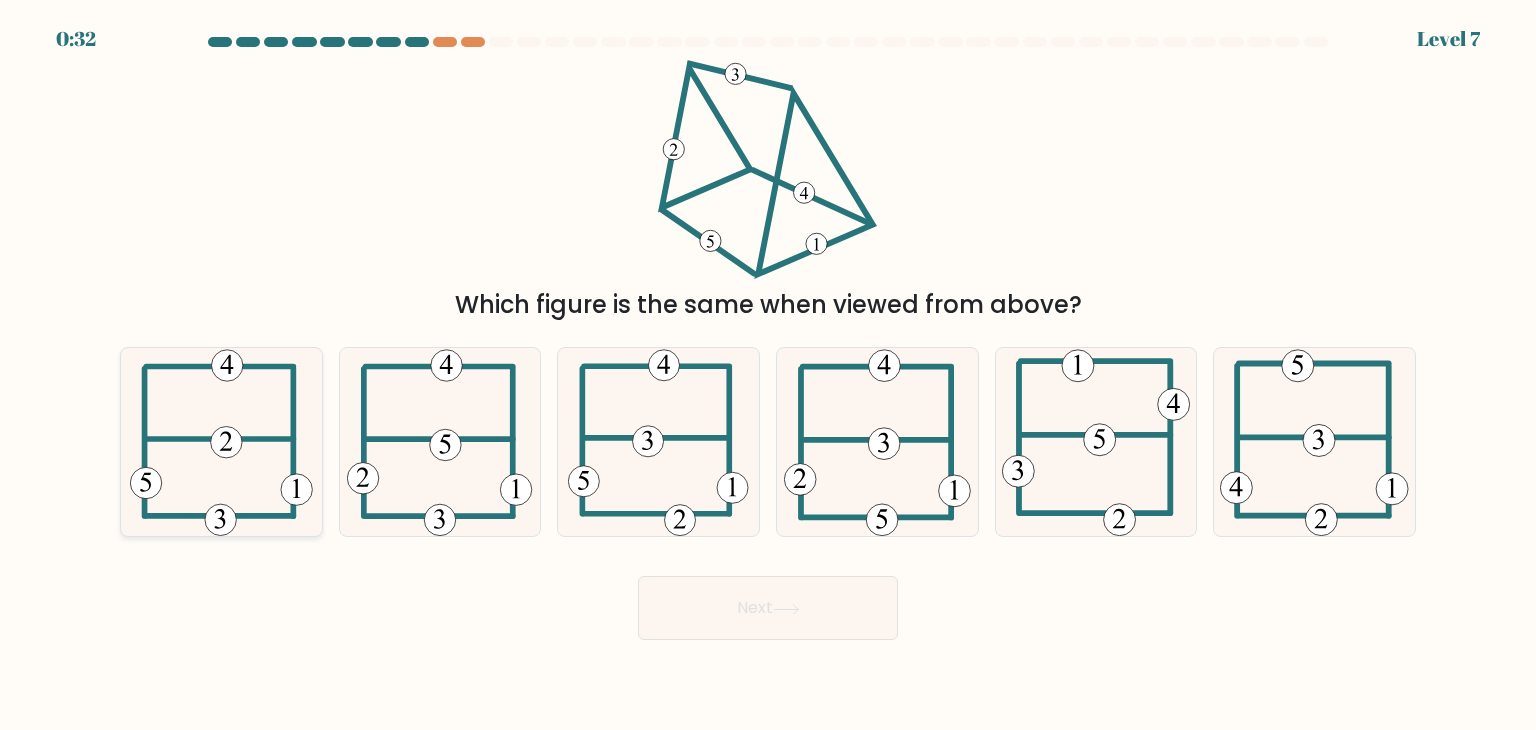 click 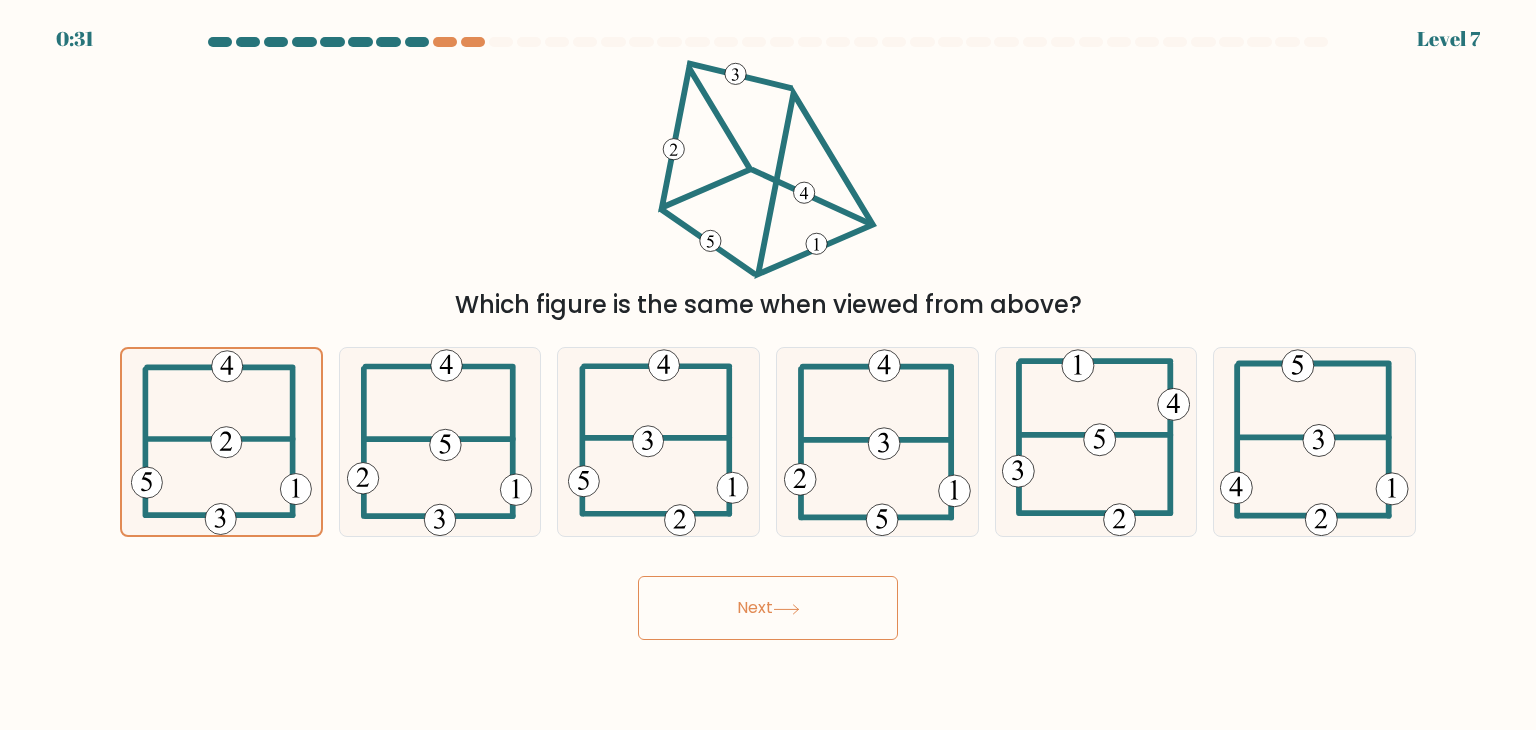 click on "Next" at bounding box center (768, 608) 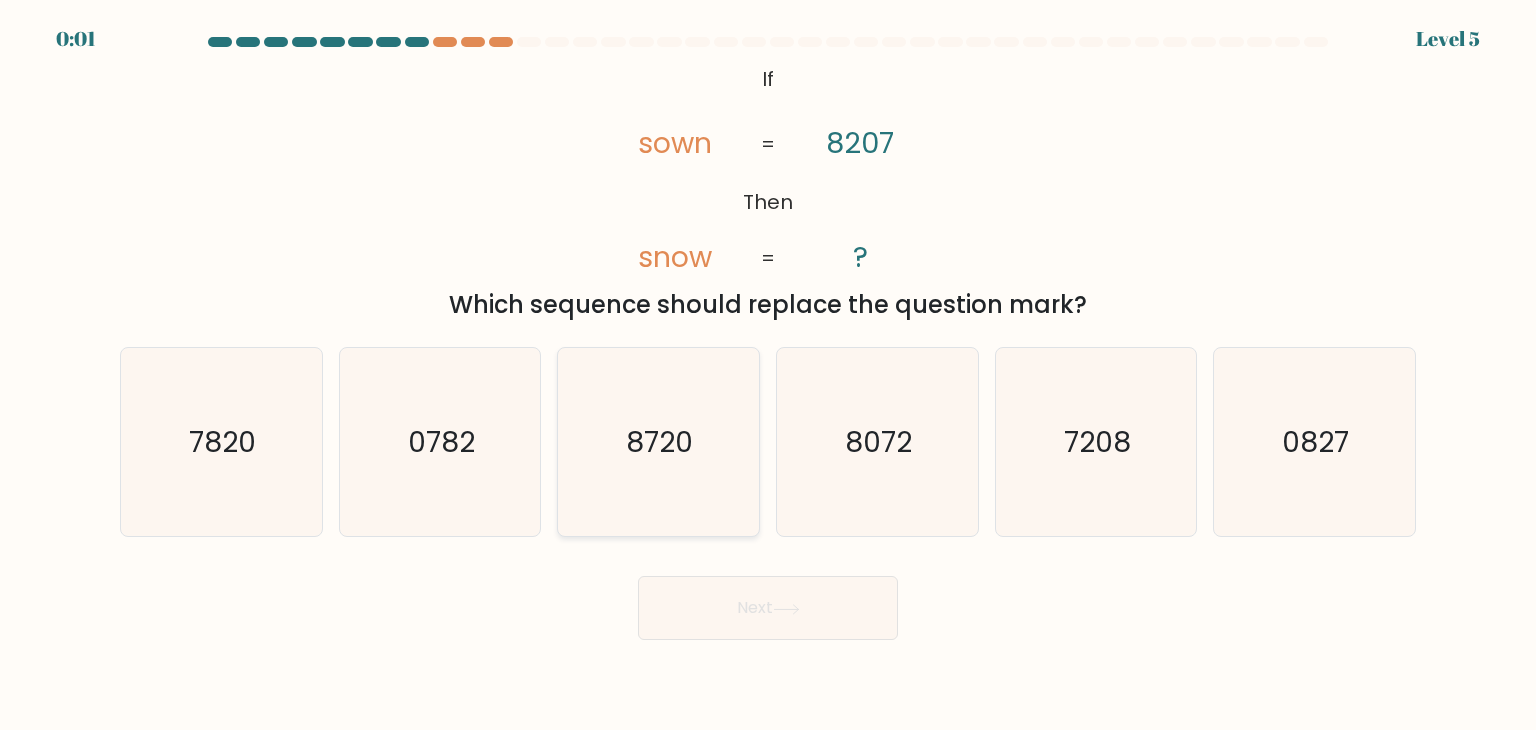 click on "8720" 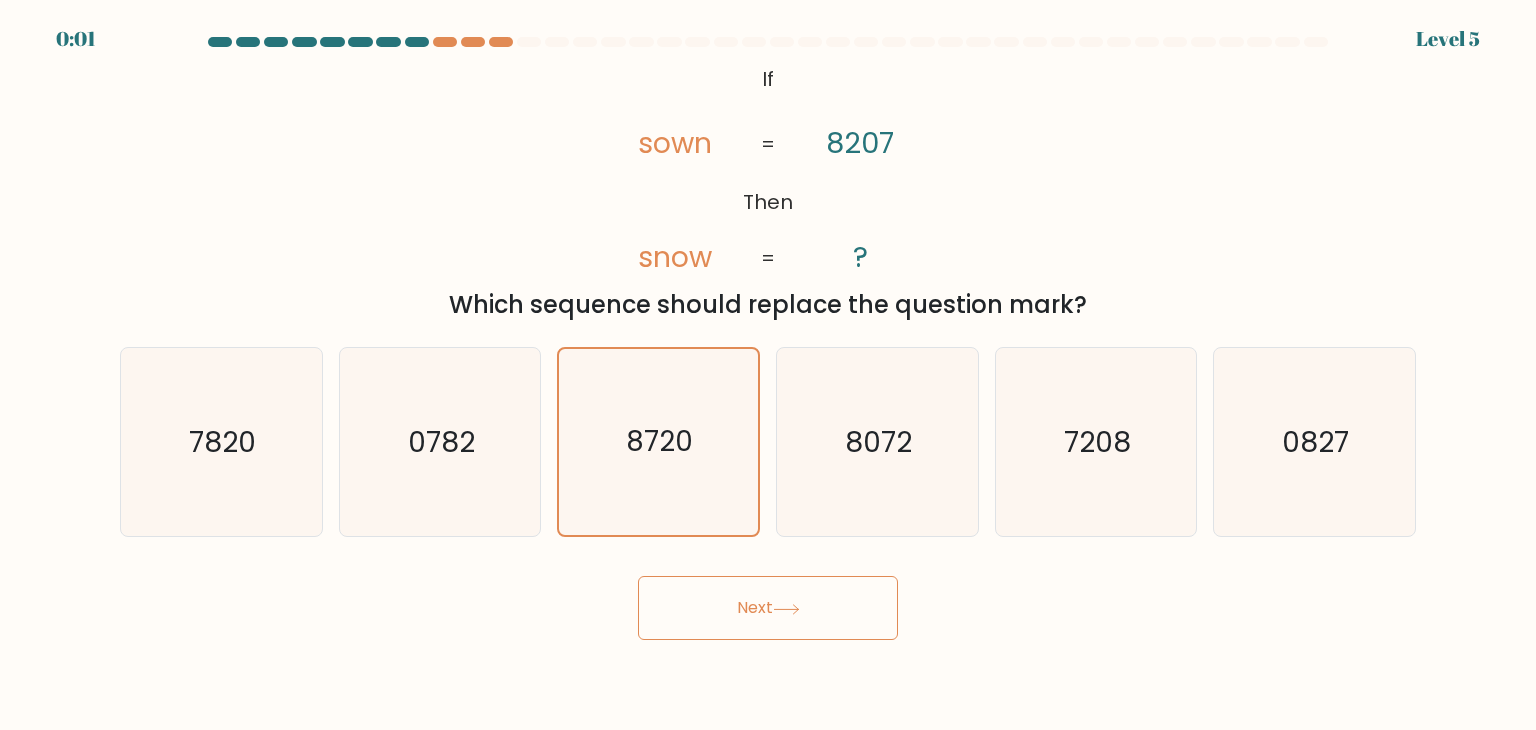 click on "Next" at bounding box center (768, 608) 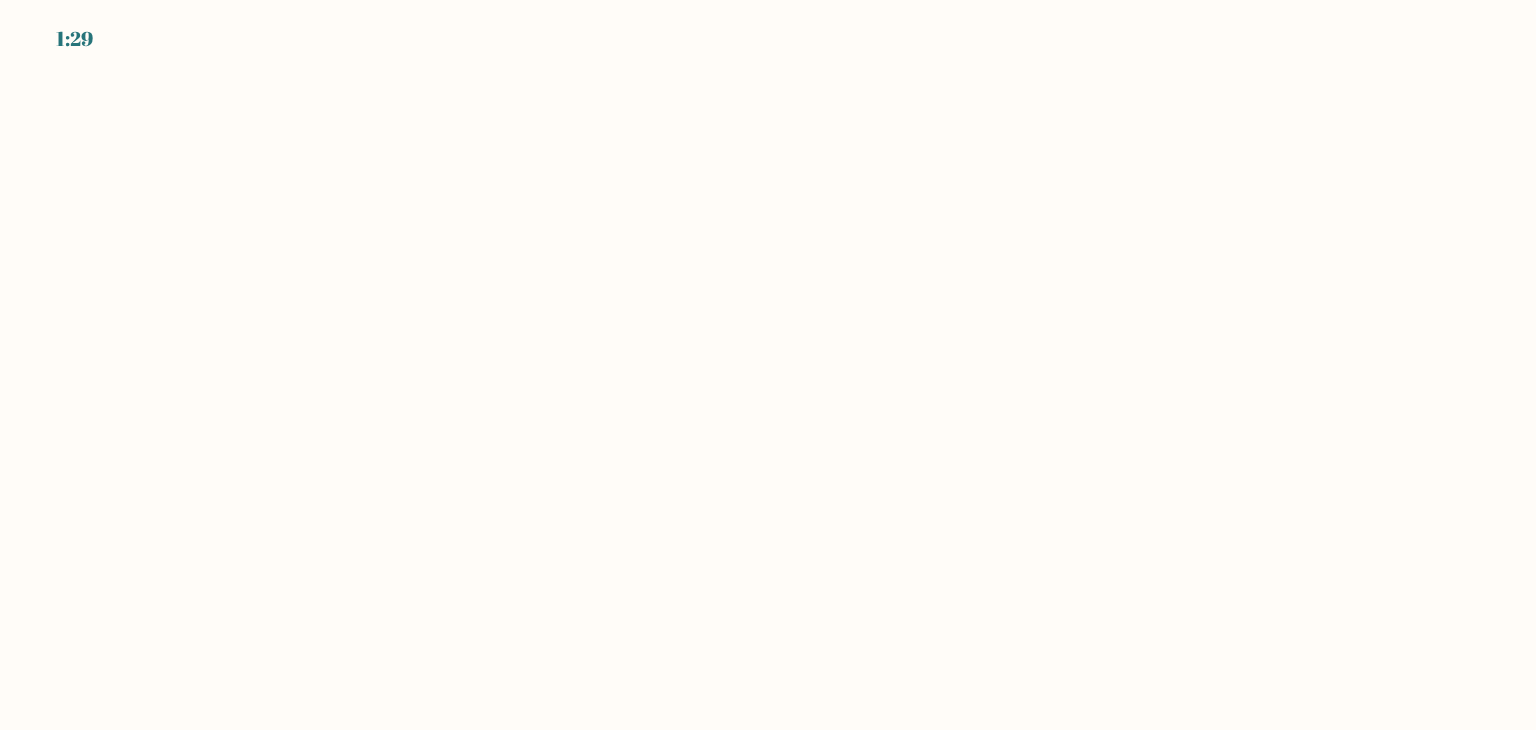 scroll, scrollTop: 0, scrollLeft: 0, axis: both 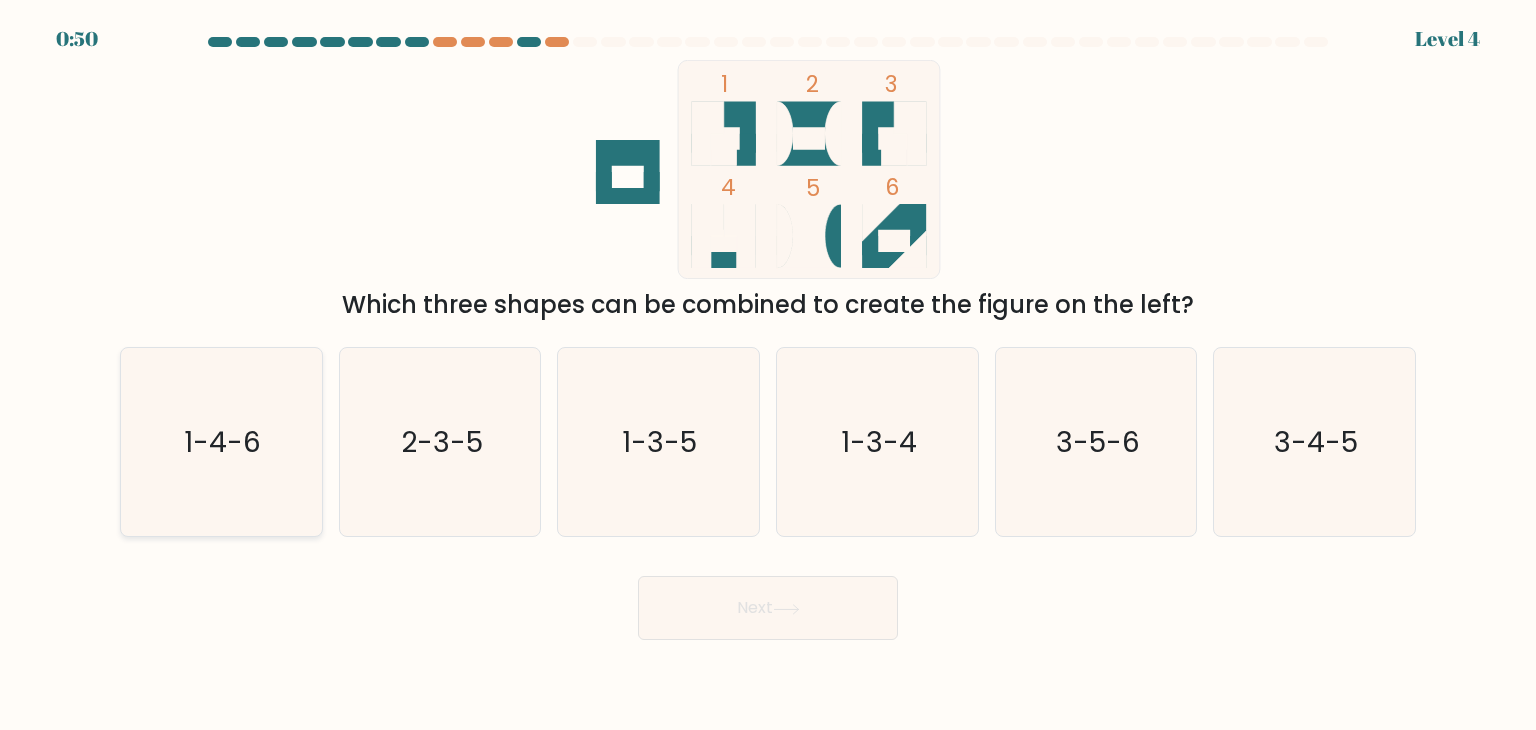 click on "1-4-6" 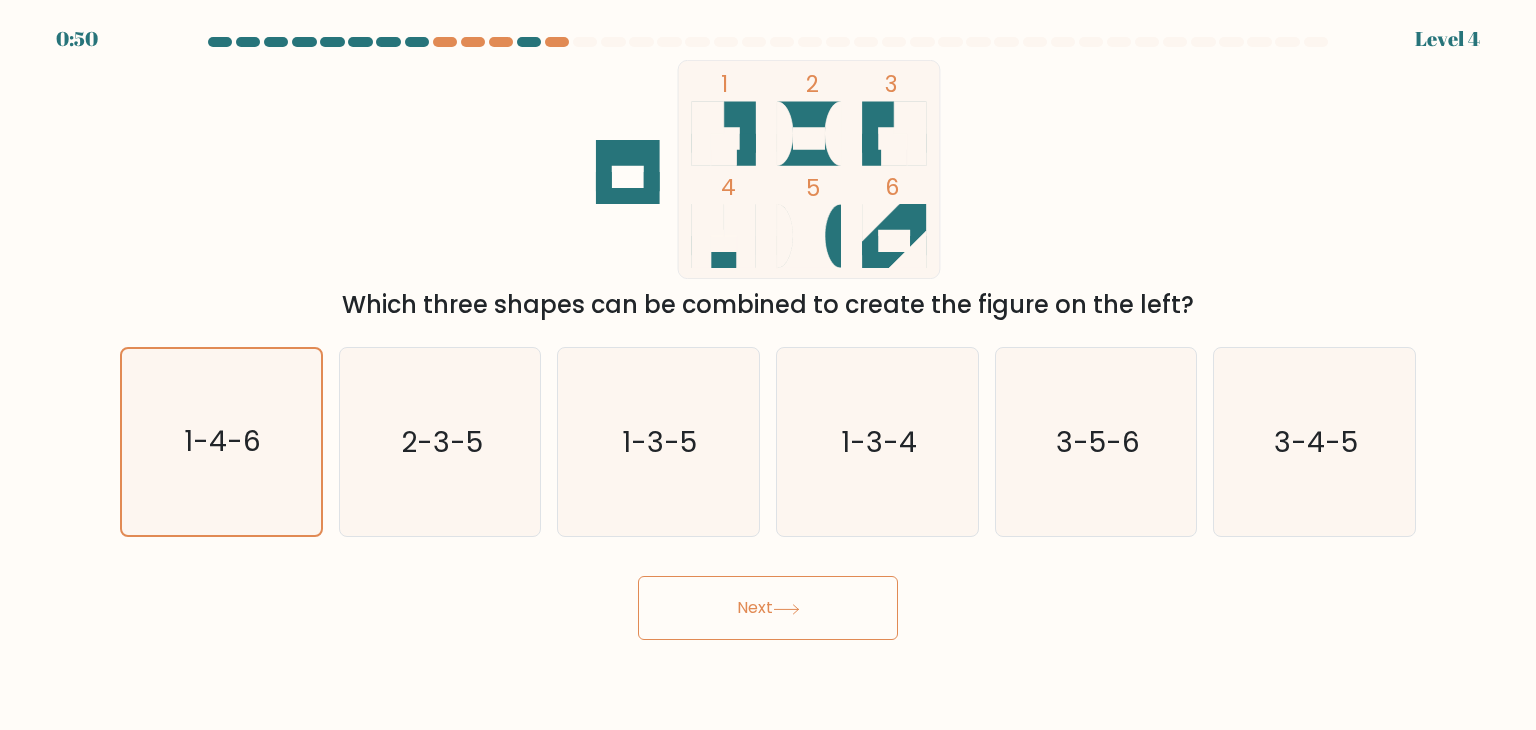 click on "Next" at bounding box center (768, 608) 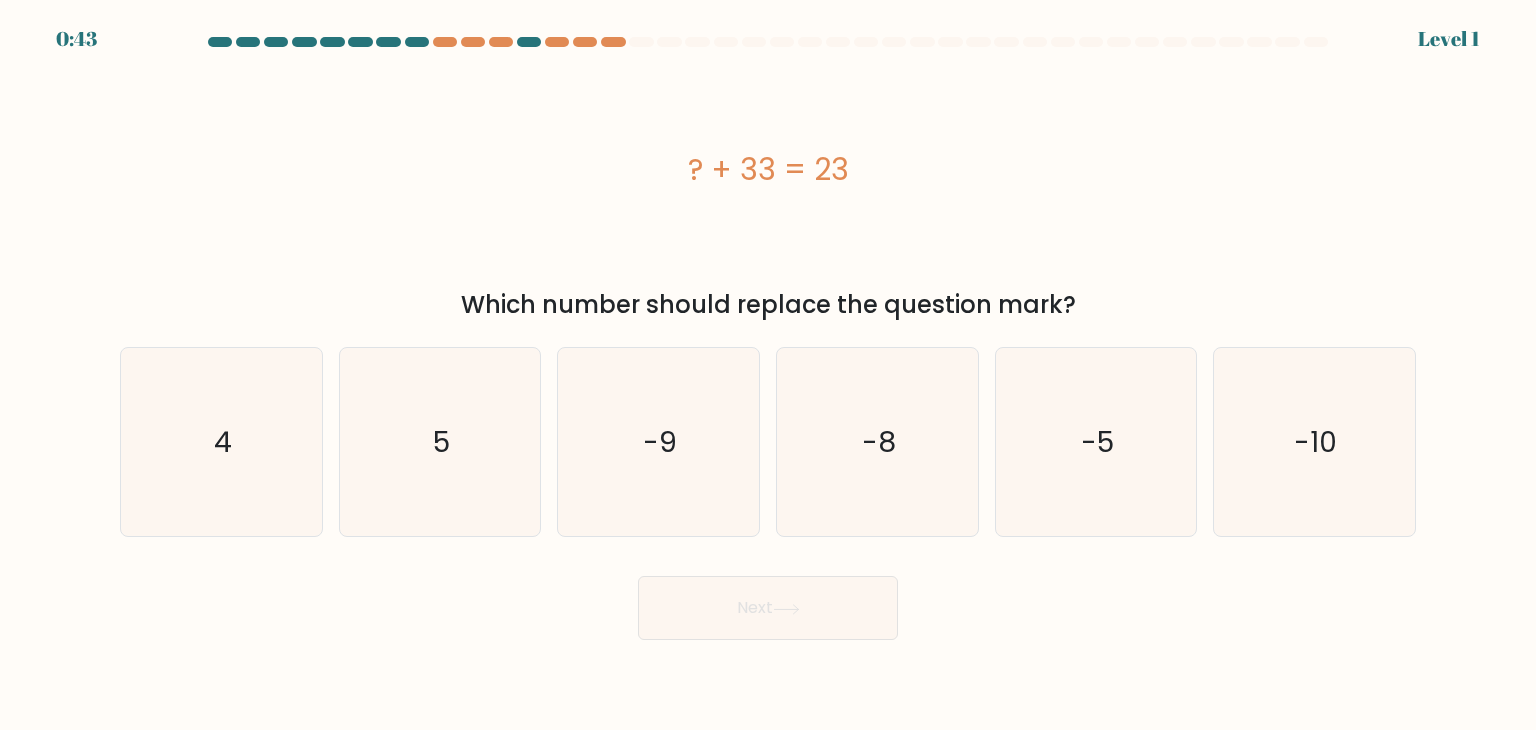 scroll, scrollTop: 0, scrollLeft: 0, axis: both 